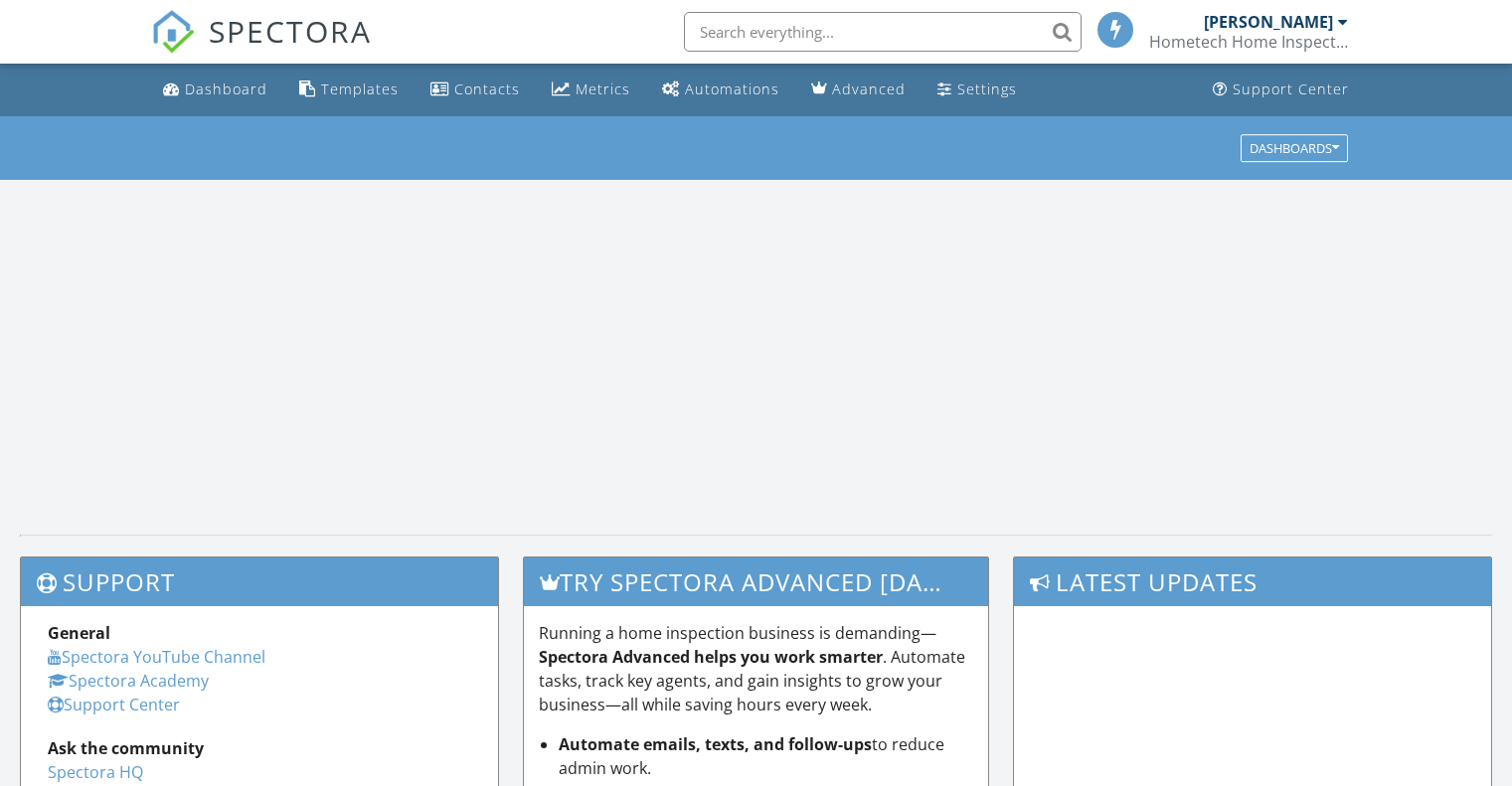 scroll, scrollTop: 0, scrollLeft: 0, axis: both 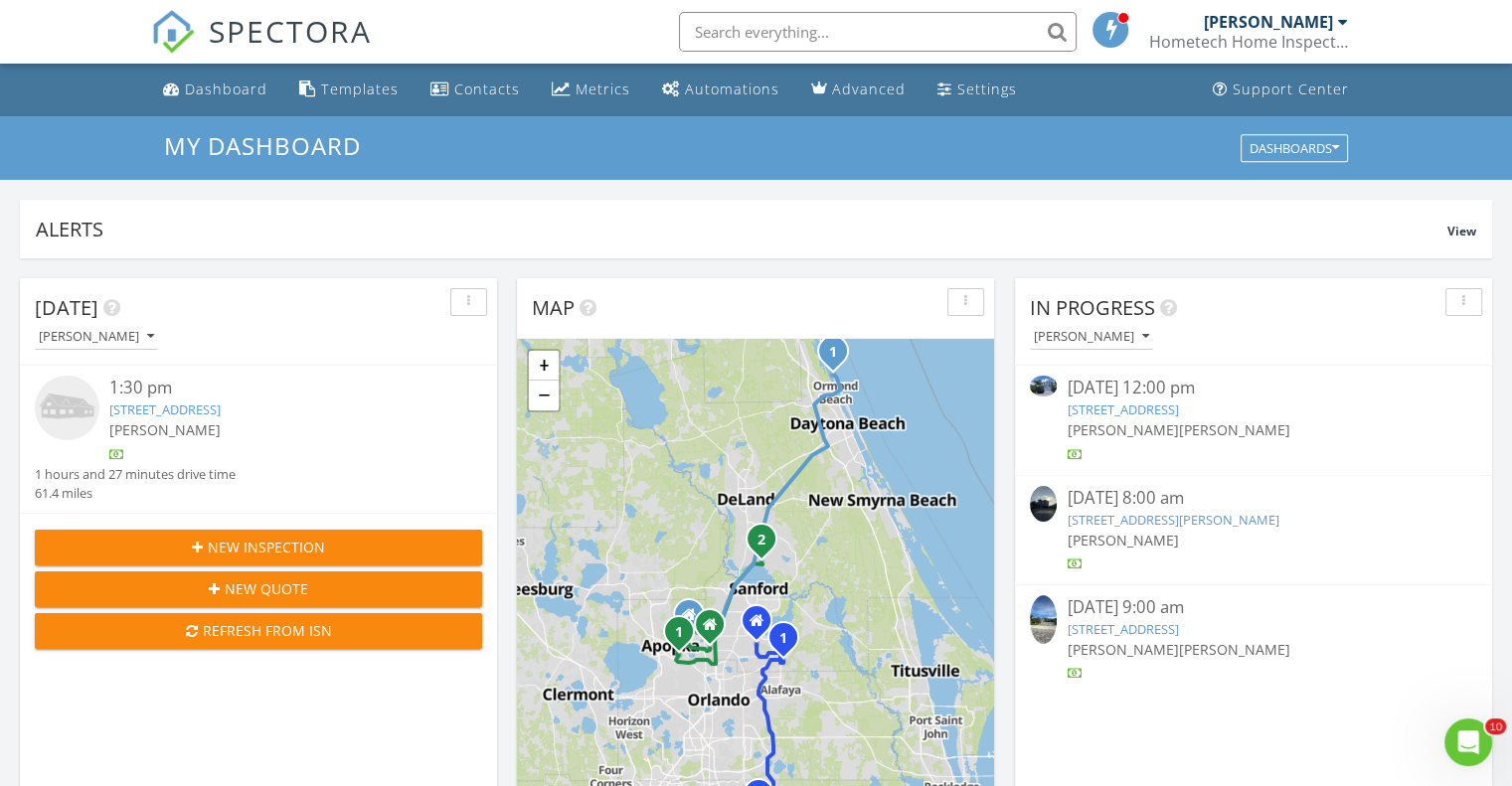 click at bounding box center [878, 32] 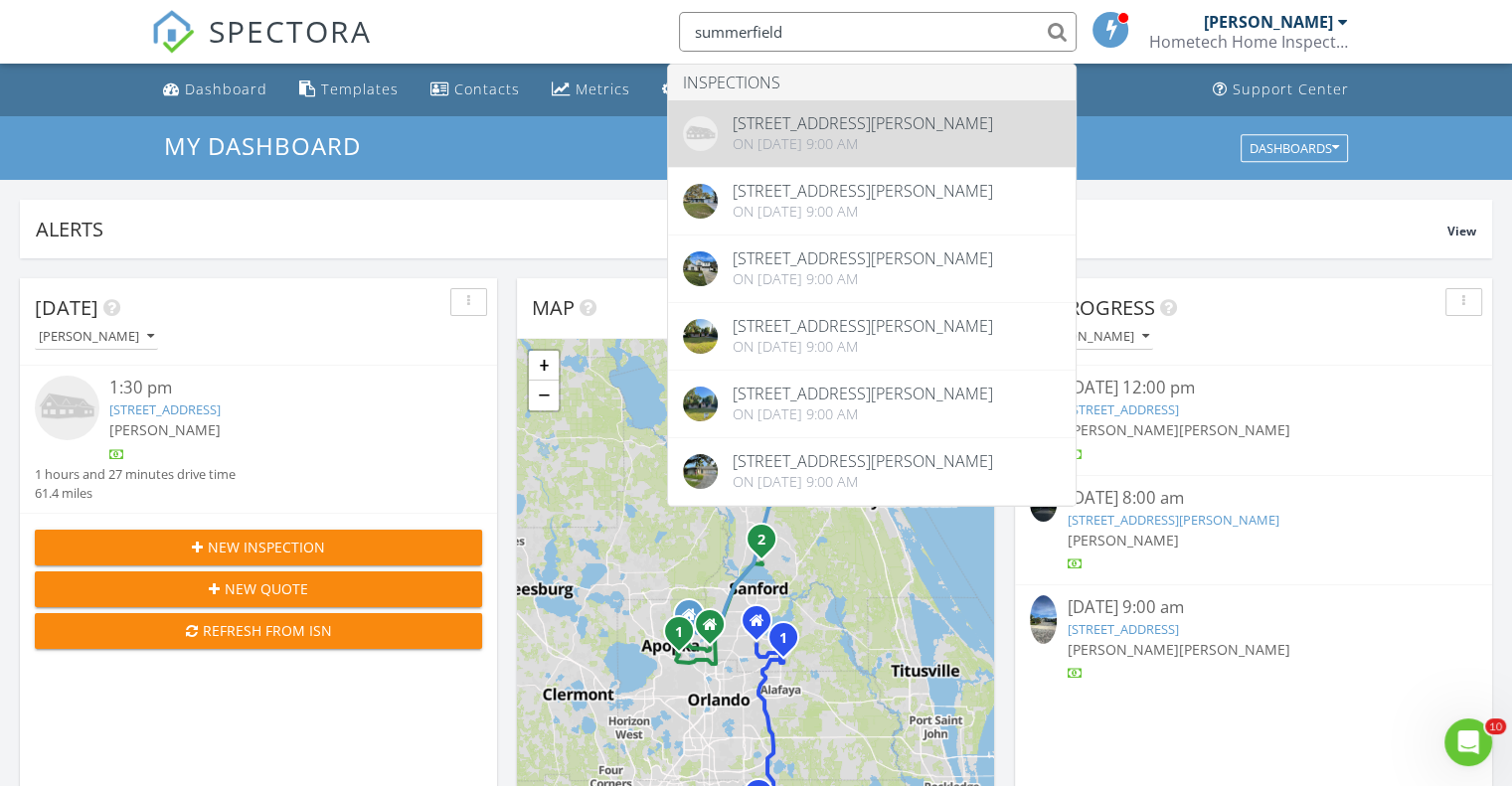type on "summerfield" 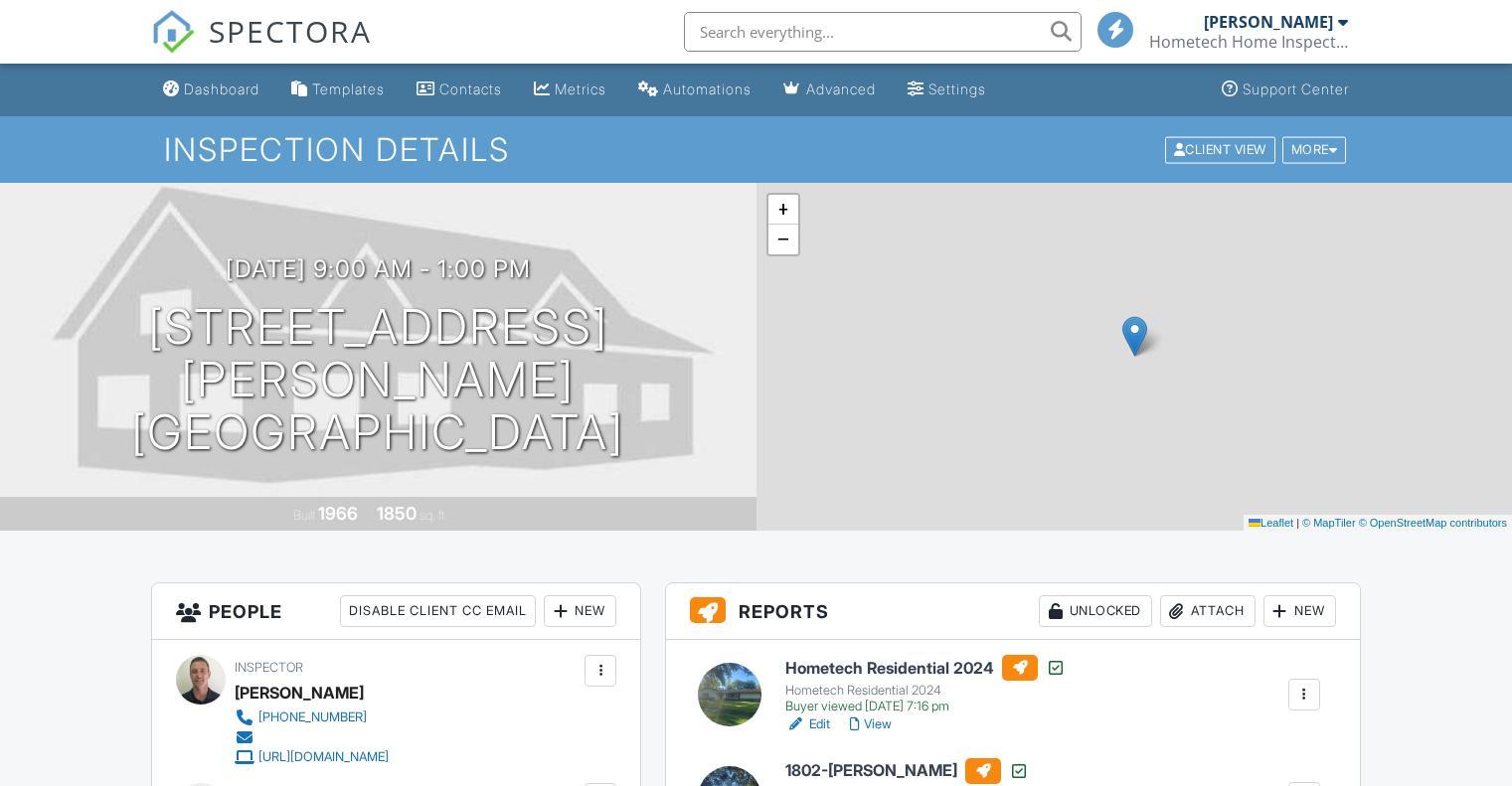 scroll, scrollTop: 0, scrollLeft: 0, axis: both 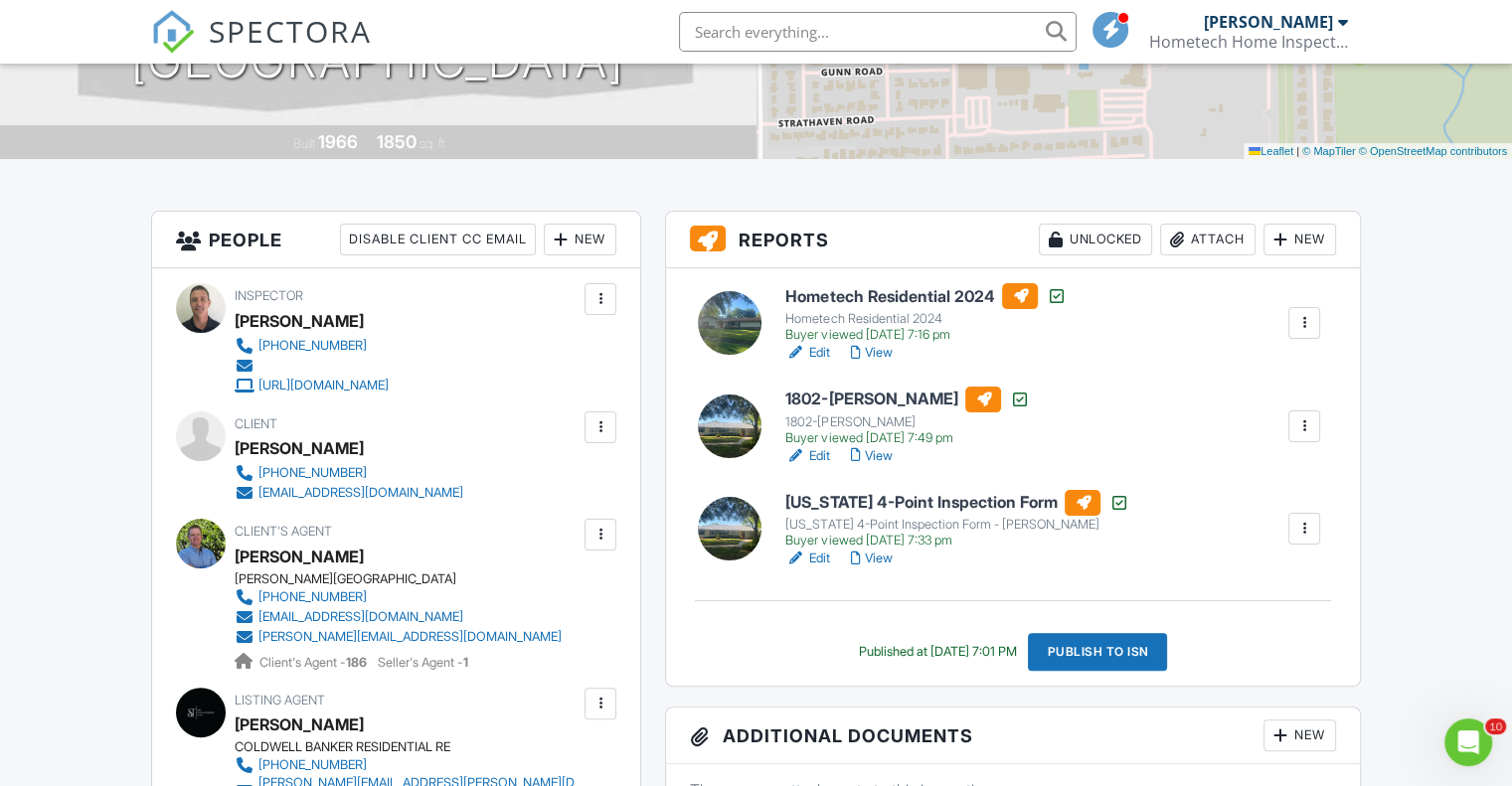 drag, startPoint x: 1516, startPoint y: 90, endPoint x: 1516, endPoint y: 209, distance: 119 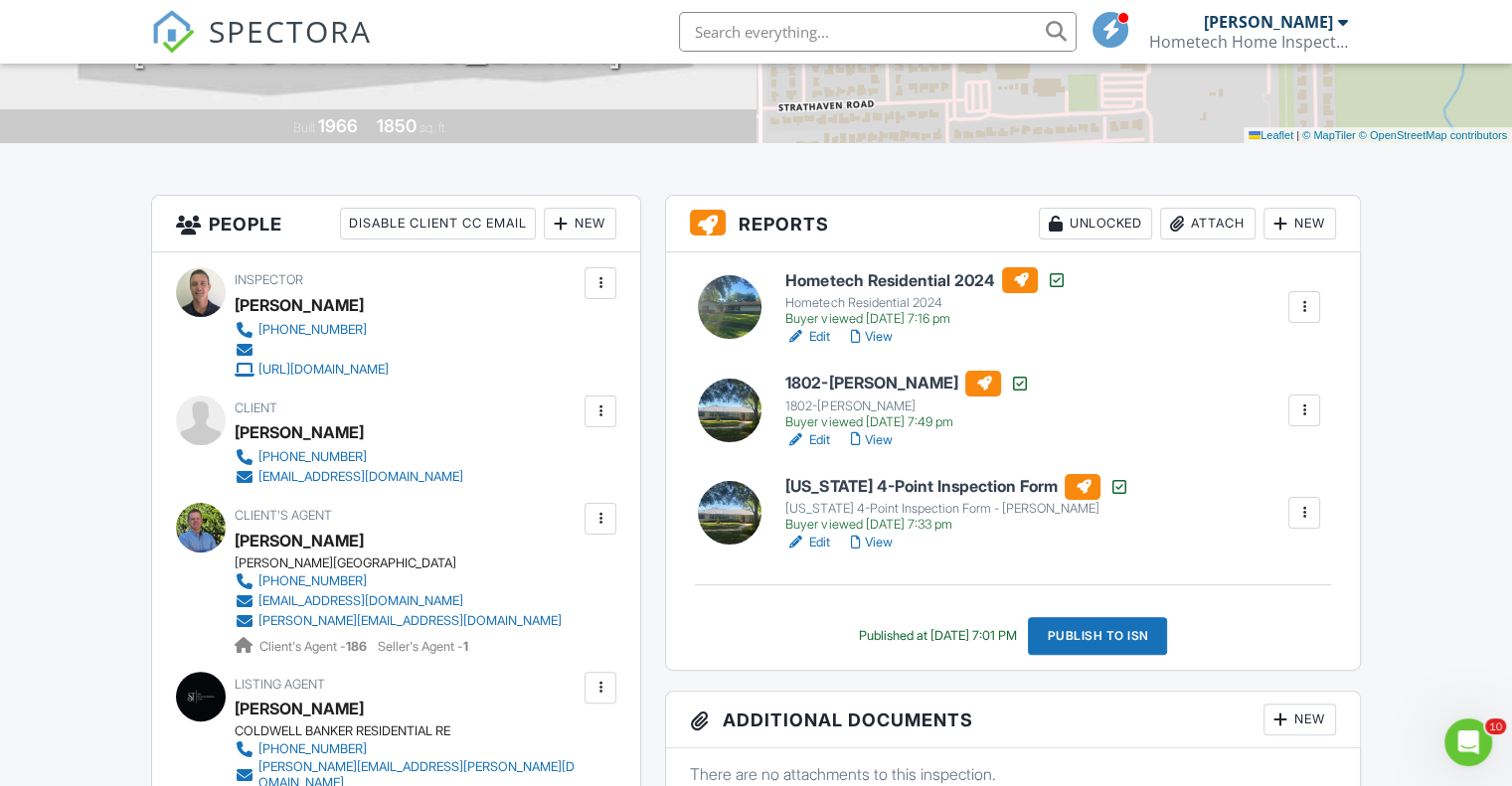 click on "View" at bounding box center [871, 543] 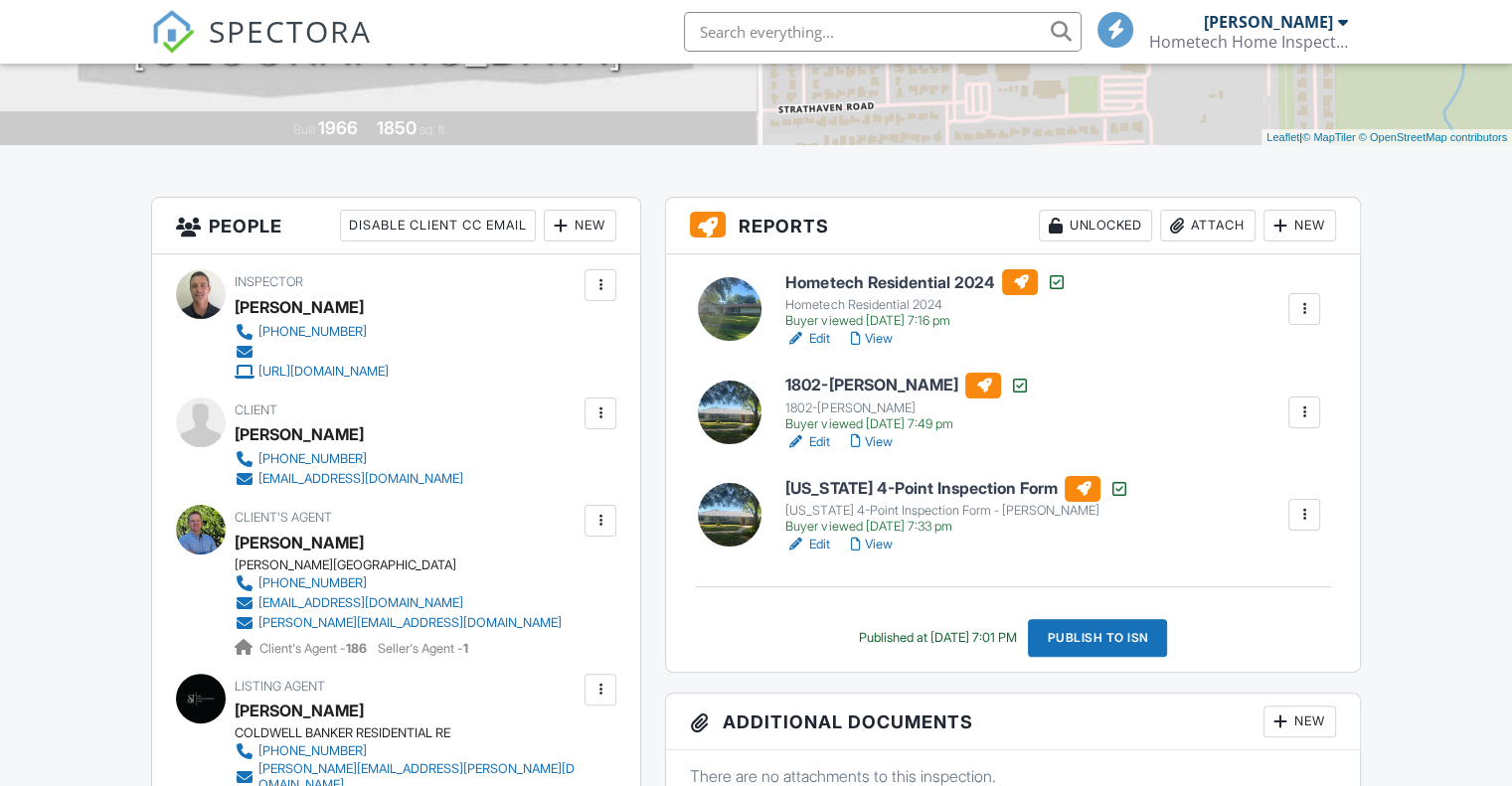 scroll, scrollTop: 0, scrollLeft: 0, axis: both 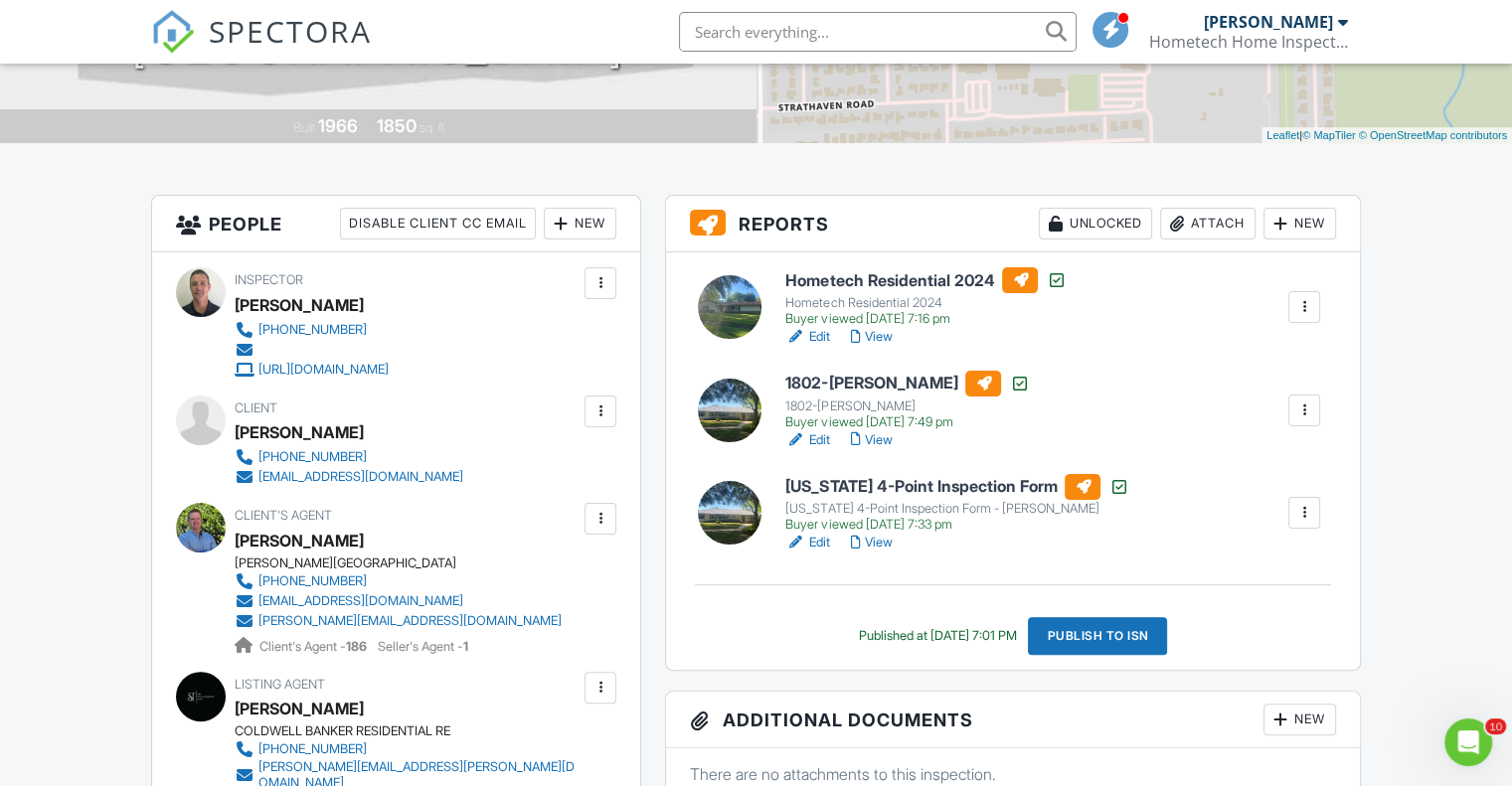 click on "Edit" at bounding box center (807, 543) 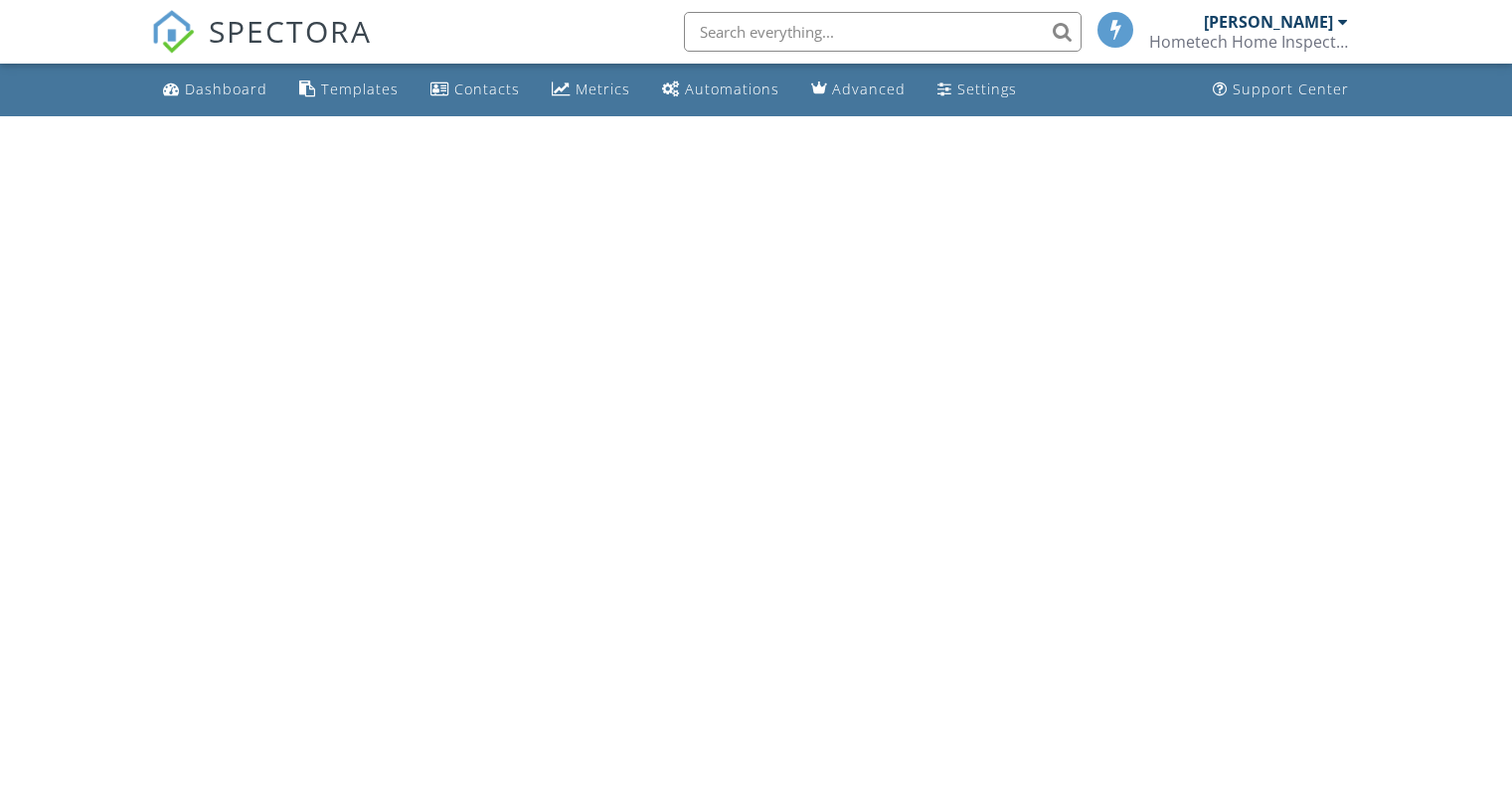 scroll, scrollTop: 0, scrollLeft: 0, axis: both 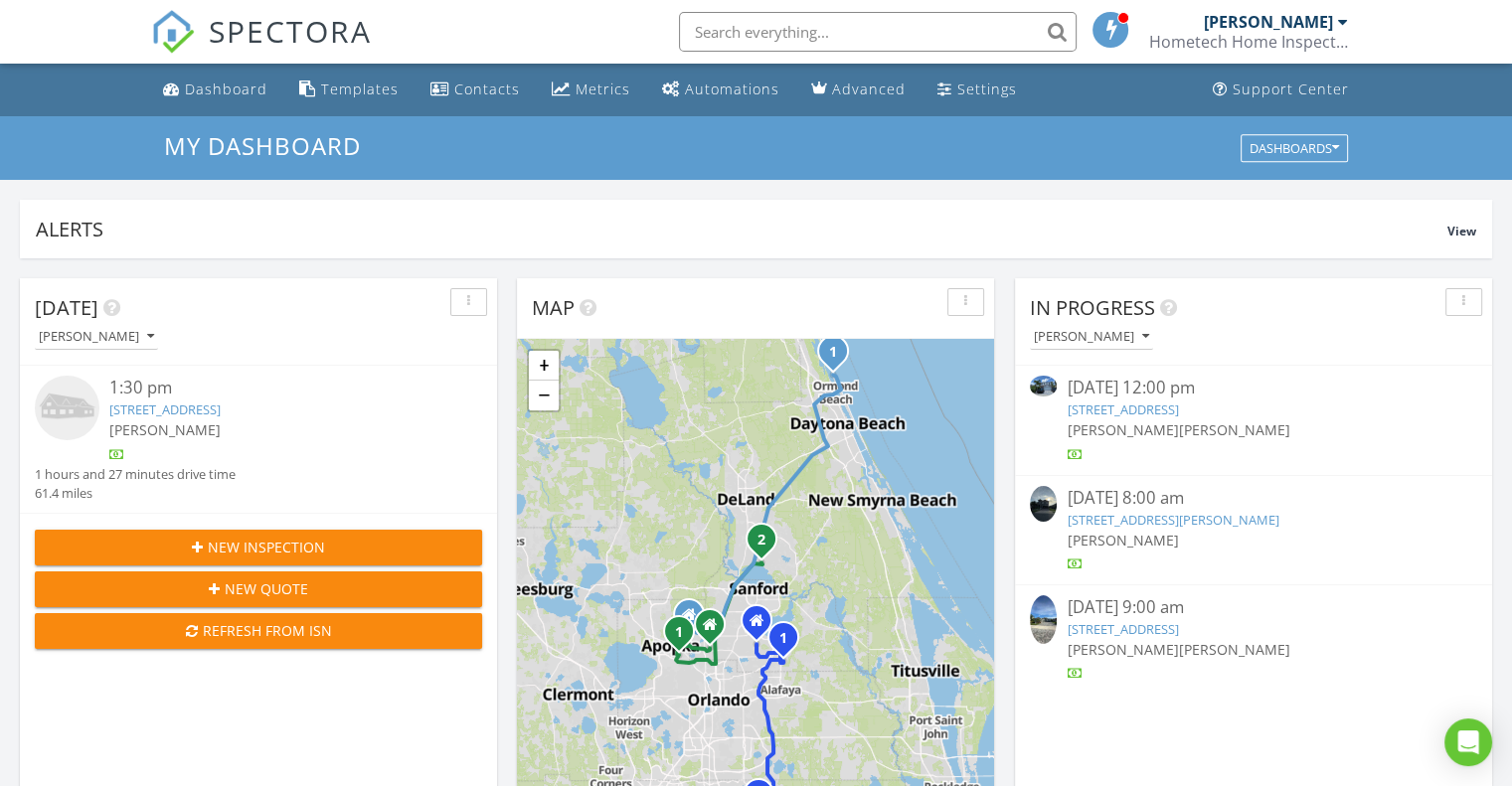 click at bounding box center [878, 32] 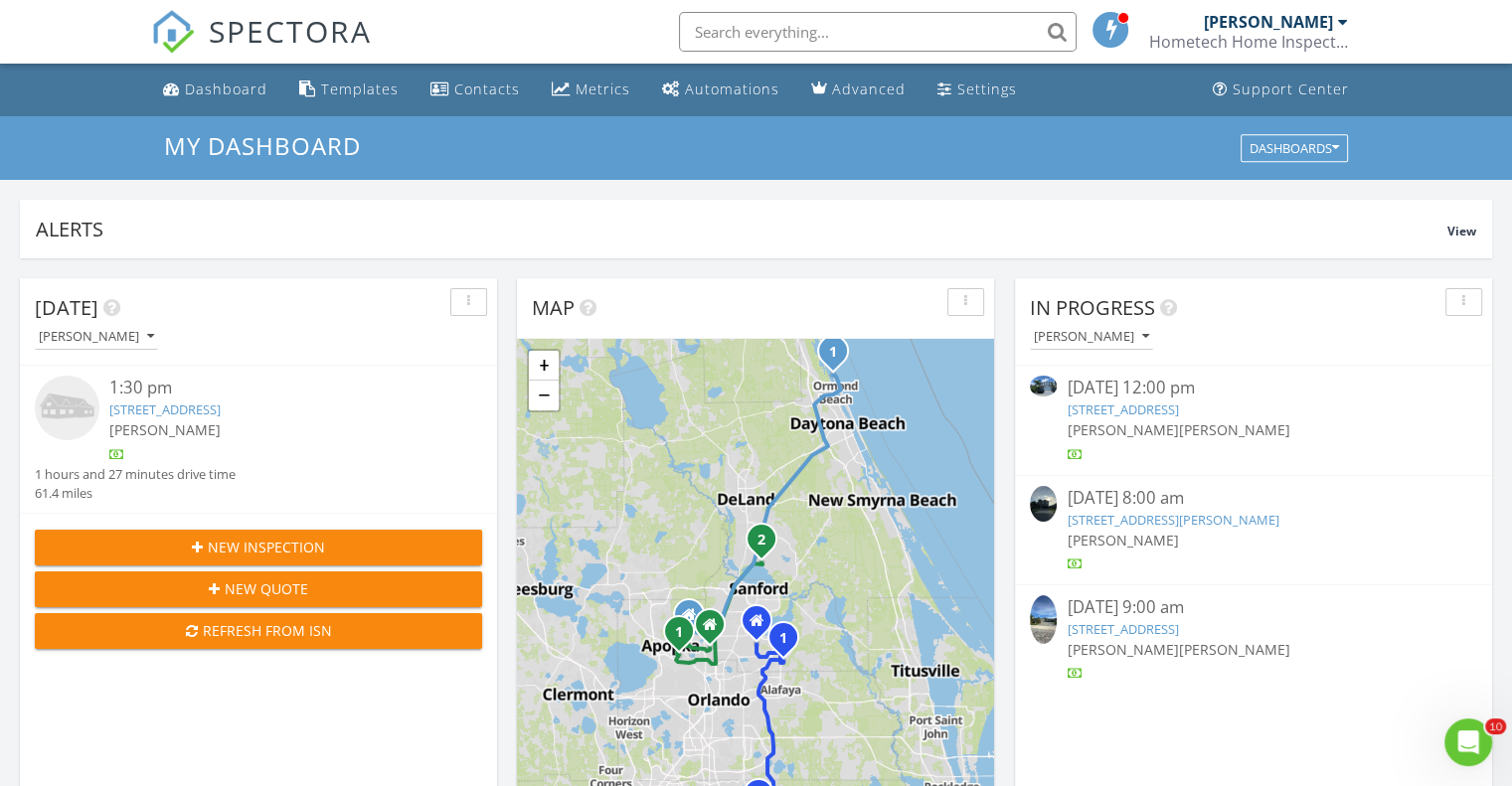 scroll, scrollTop: 0, scrollLeft: 0, axis: both 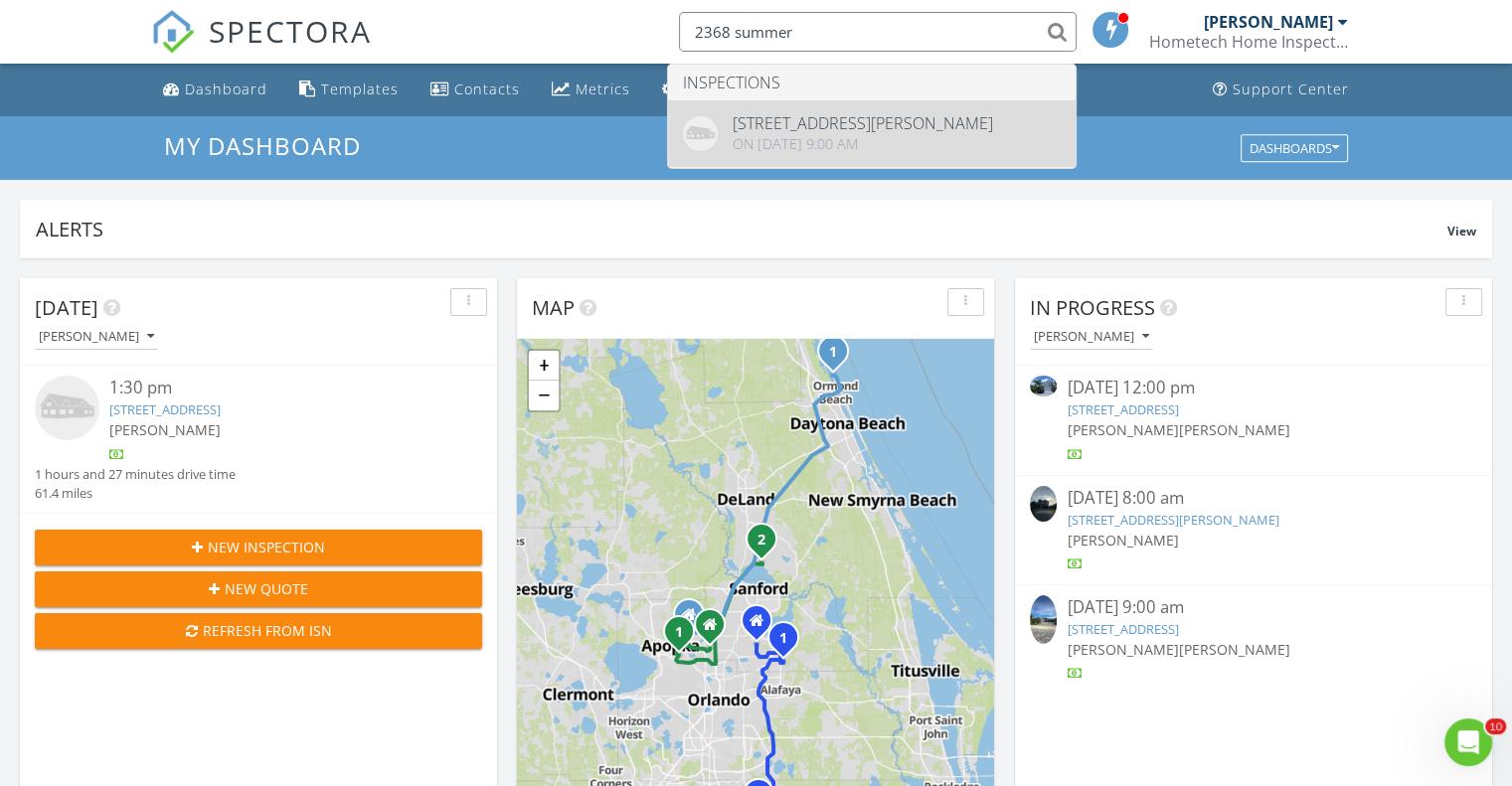type on "2368 summer" 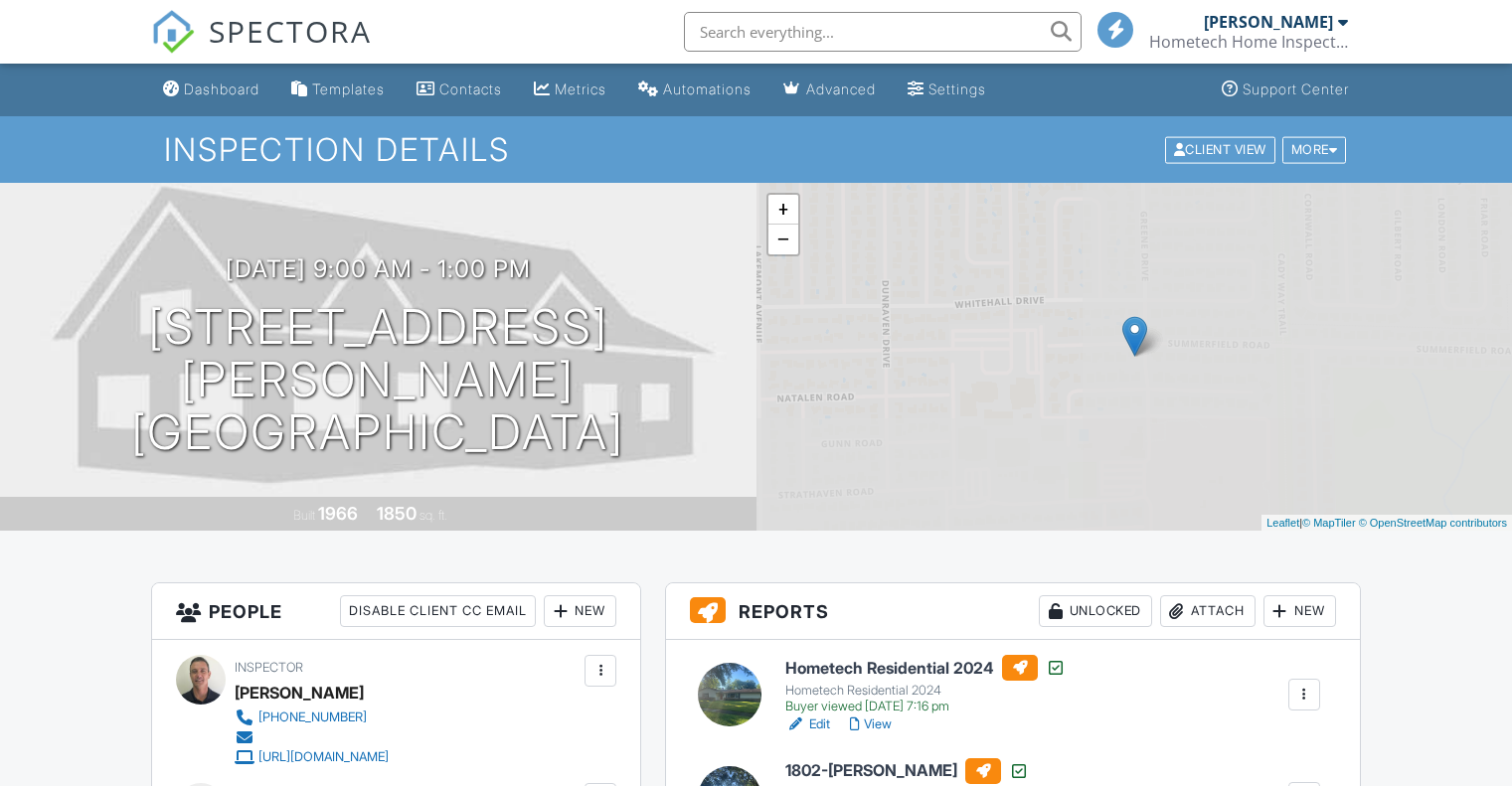 scroll, scrollTop: 0, scrollLeft: 0, axis: both 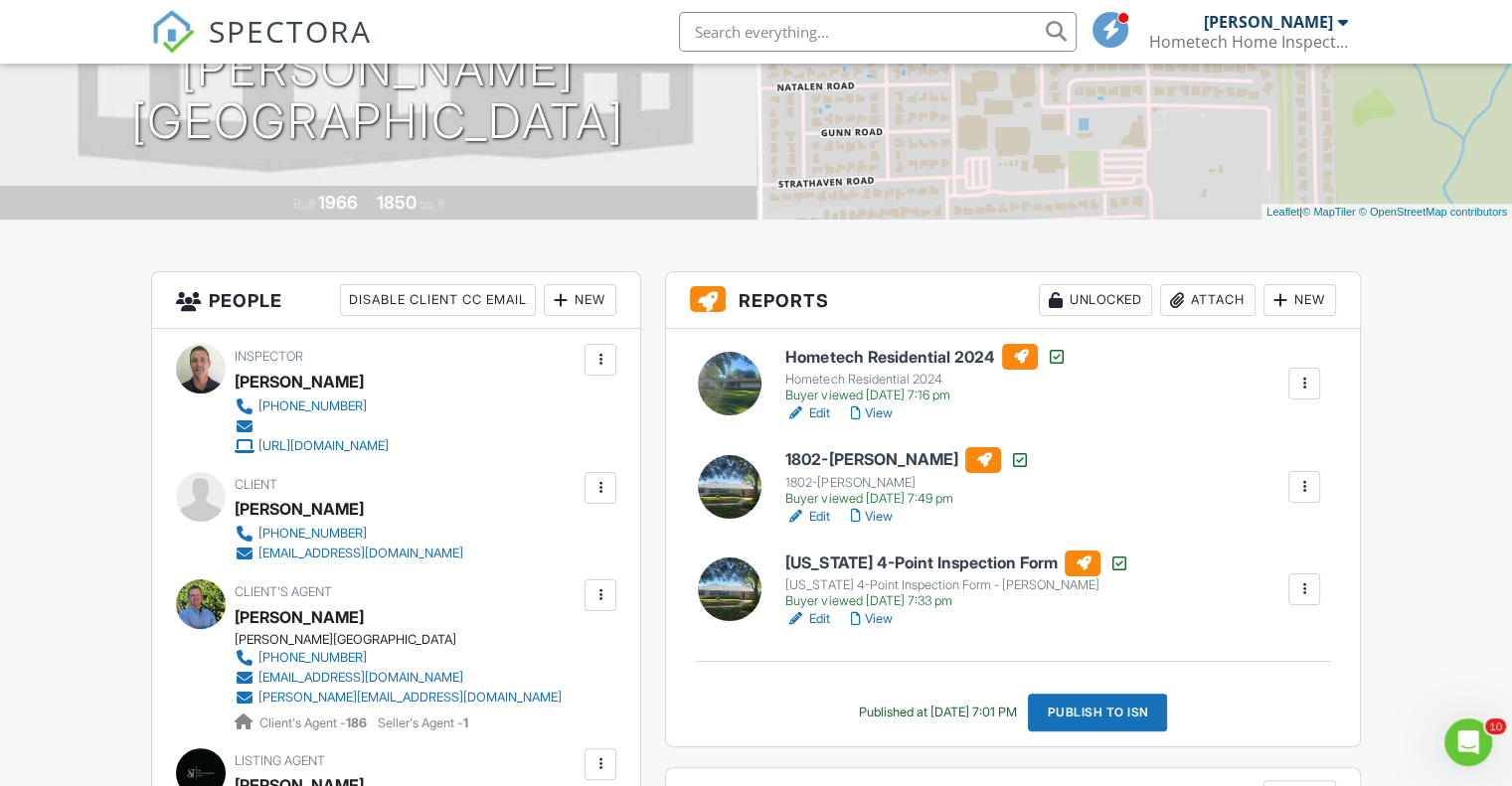click on "View" at bounding box center (871, 619) 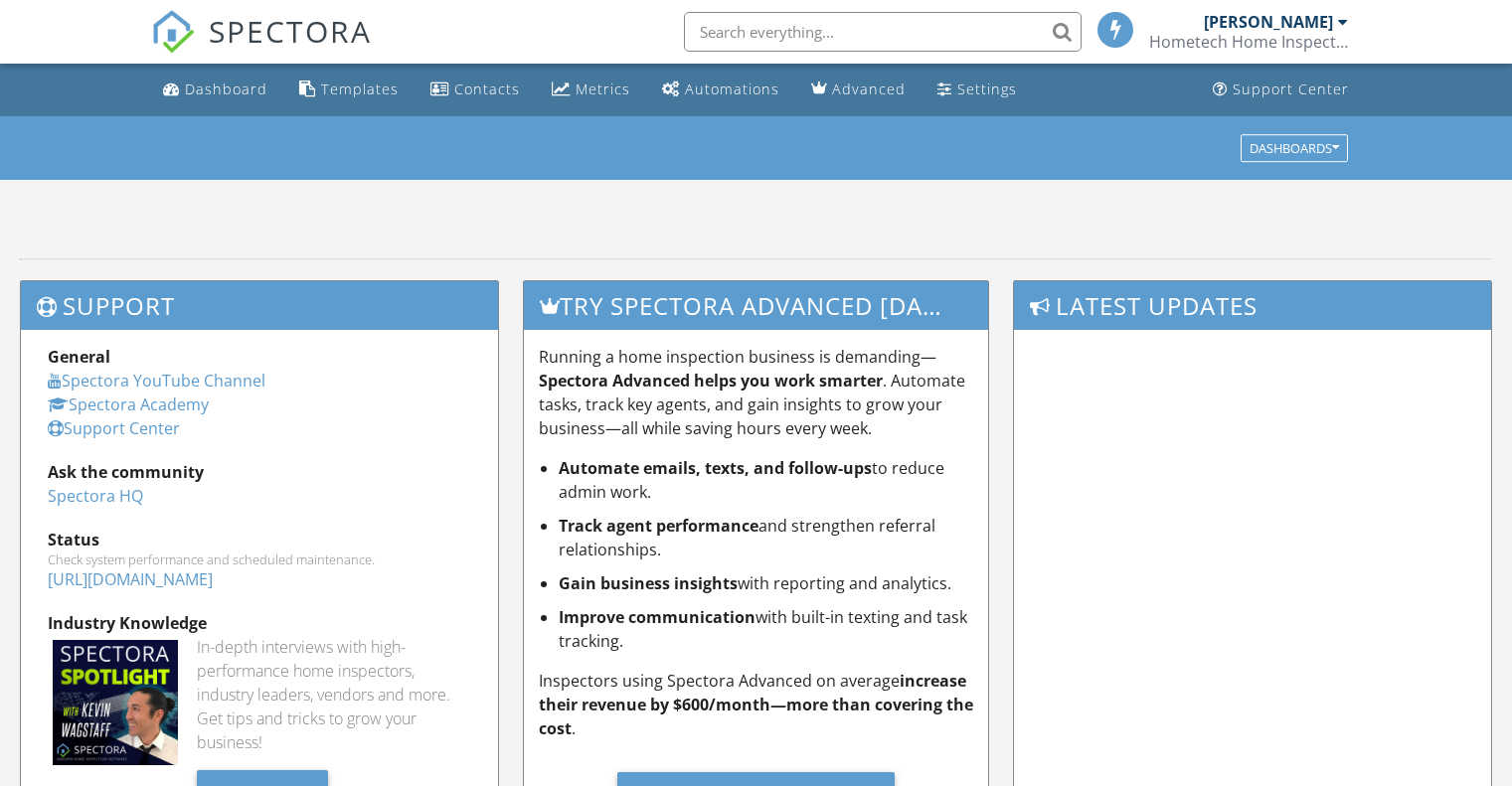 scroll, scrollTop: 0, scrollLeft: 0, axis: both 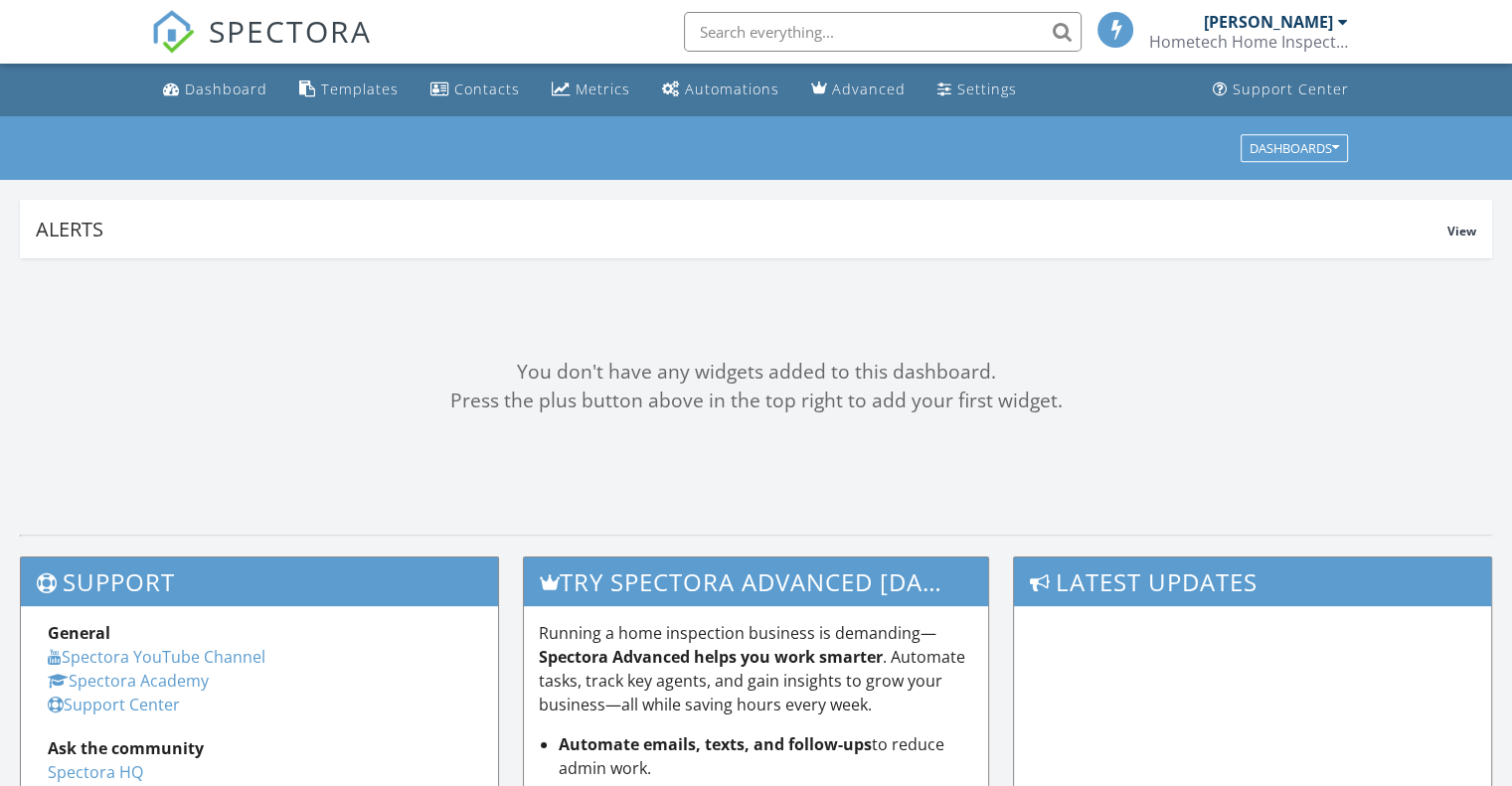 click on "Hometech Home Inspections" at bounding box center (1249, 42) 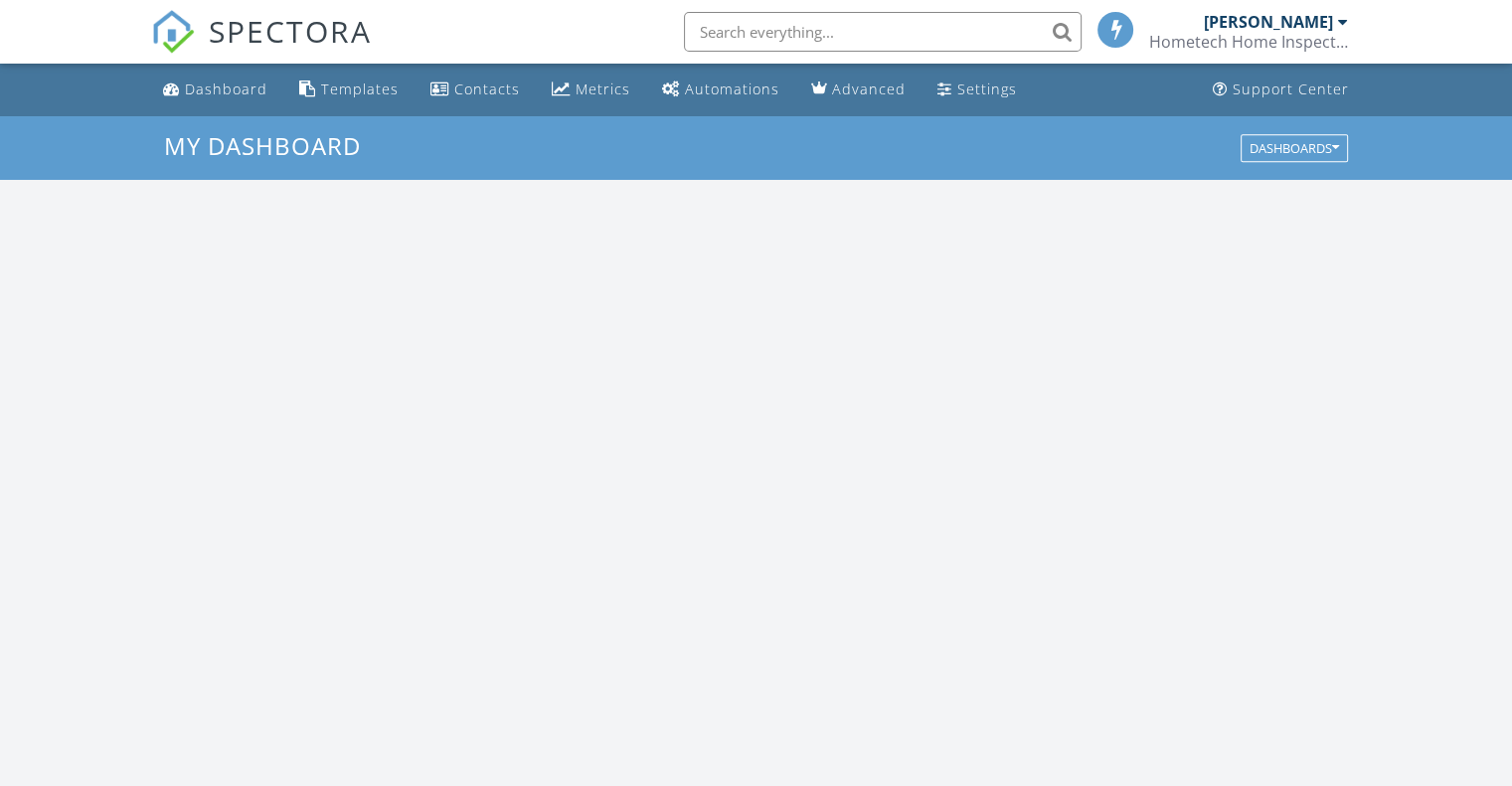 scroll, scrollTop: 9, scrollLeft: 10, axis: both 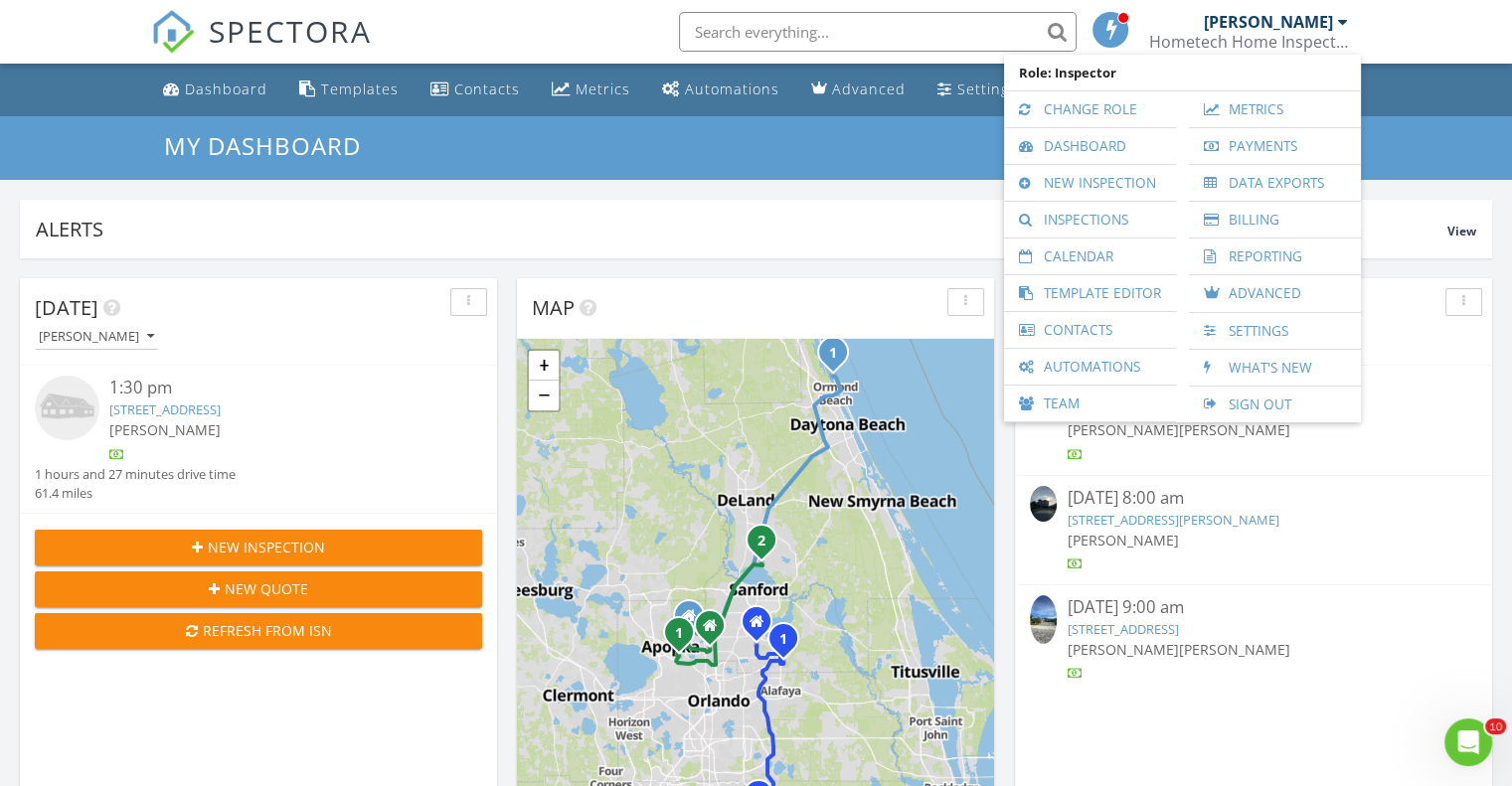 click at bounding box center (878, 32) 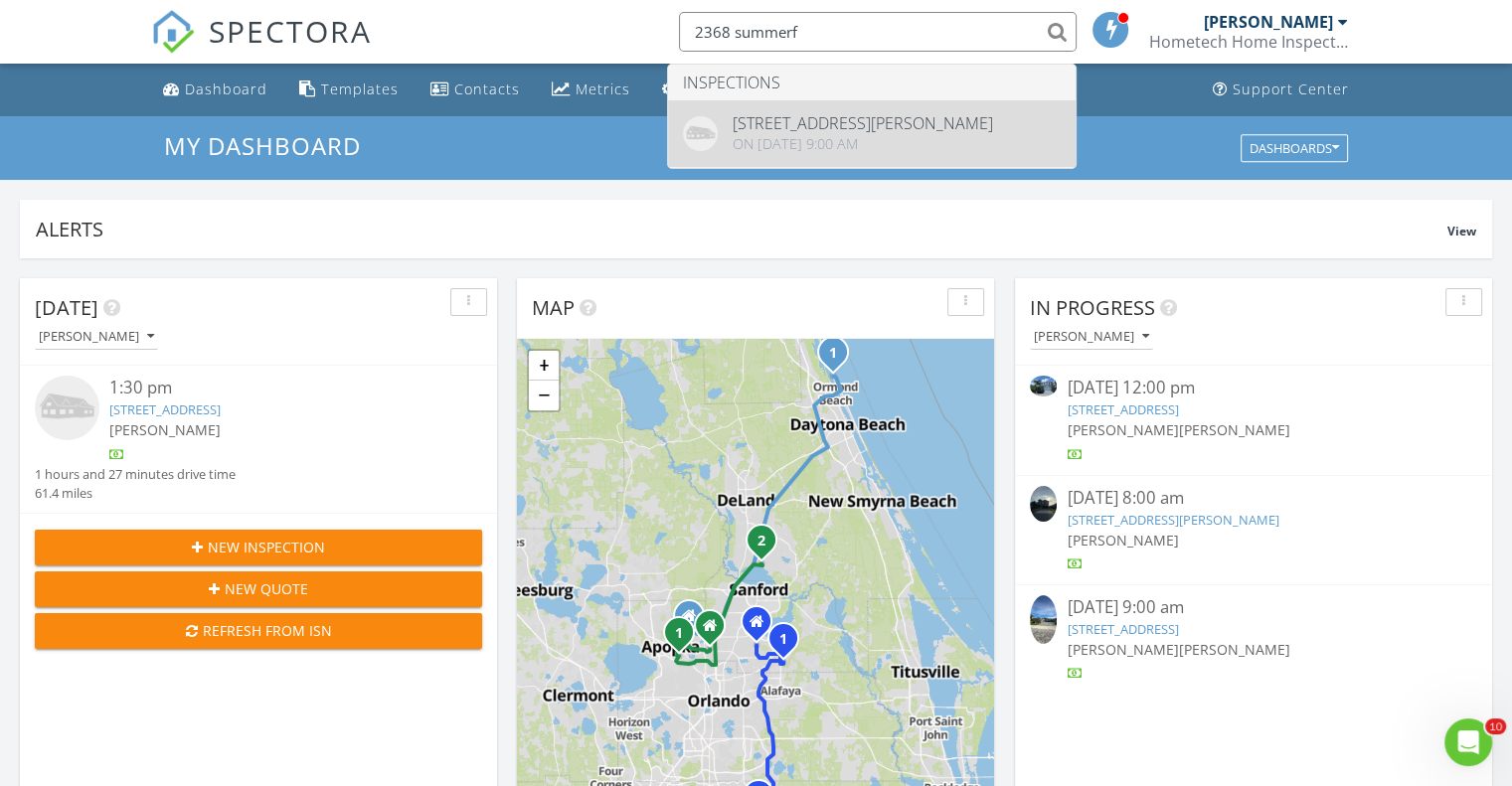 type on "2368 summerf" 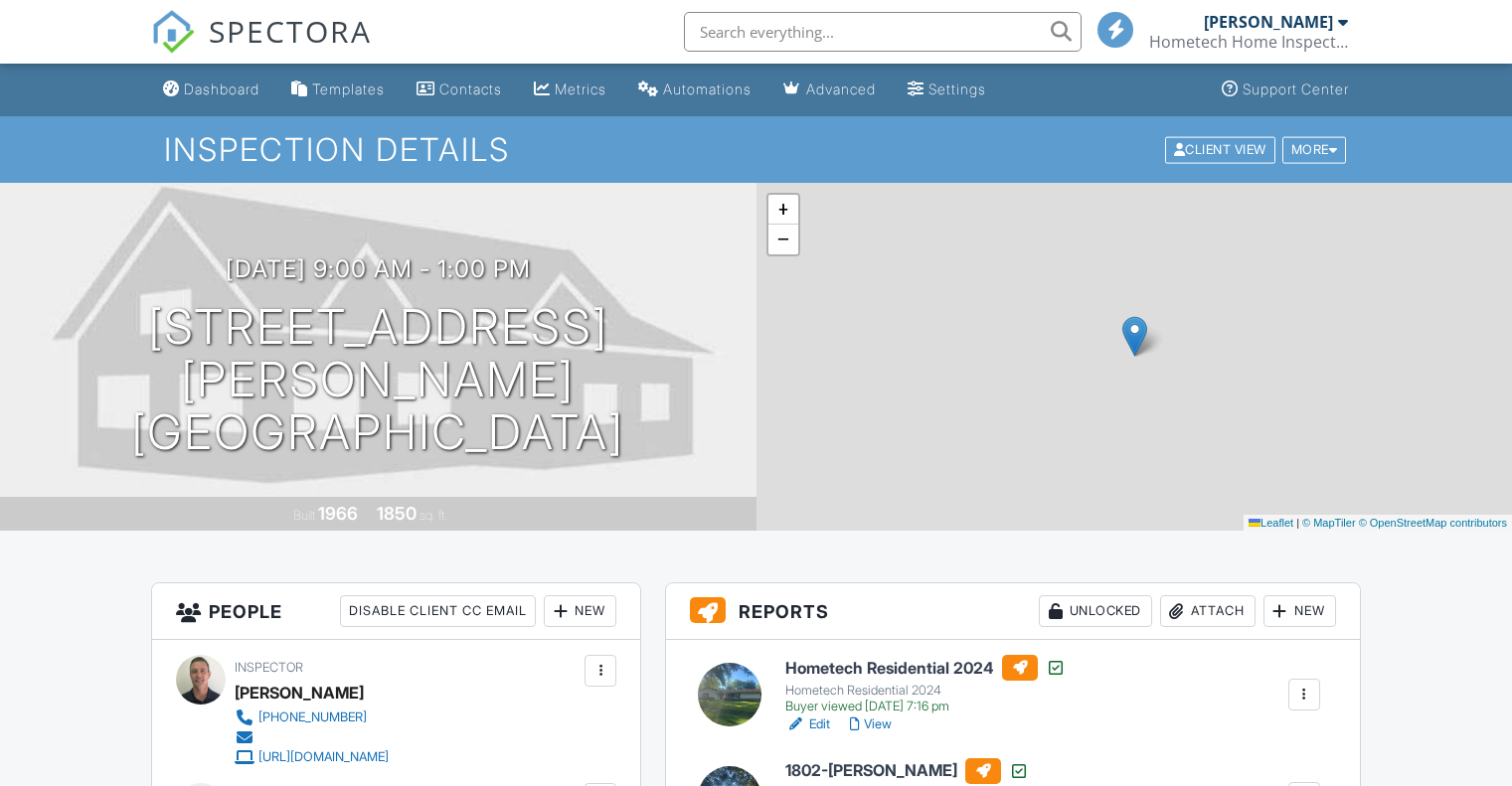 scroll, scrollTop: 0, scrollLeft: 0, axis: both 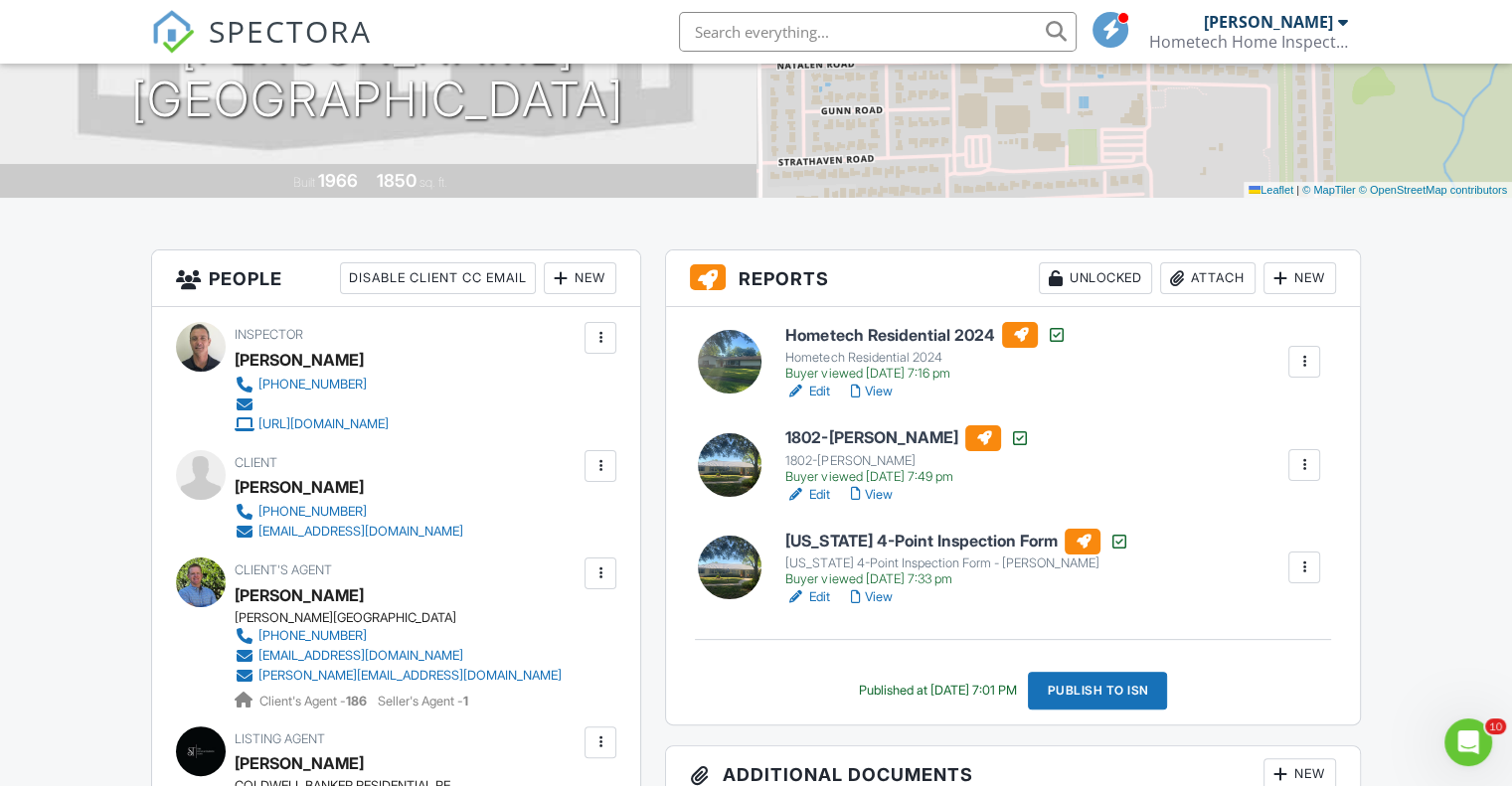 click on "View" at bounding box center (871, 392) 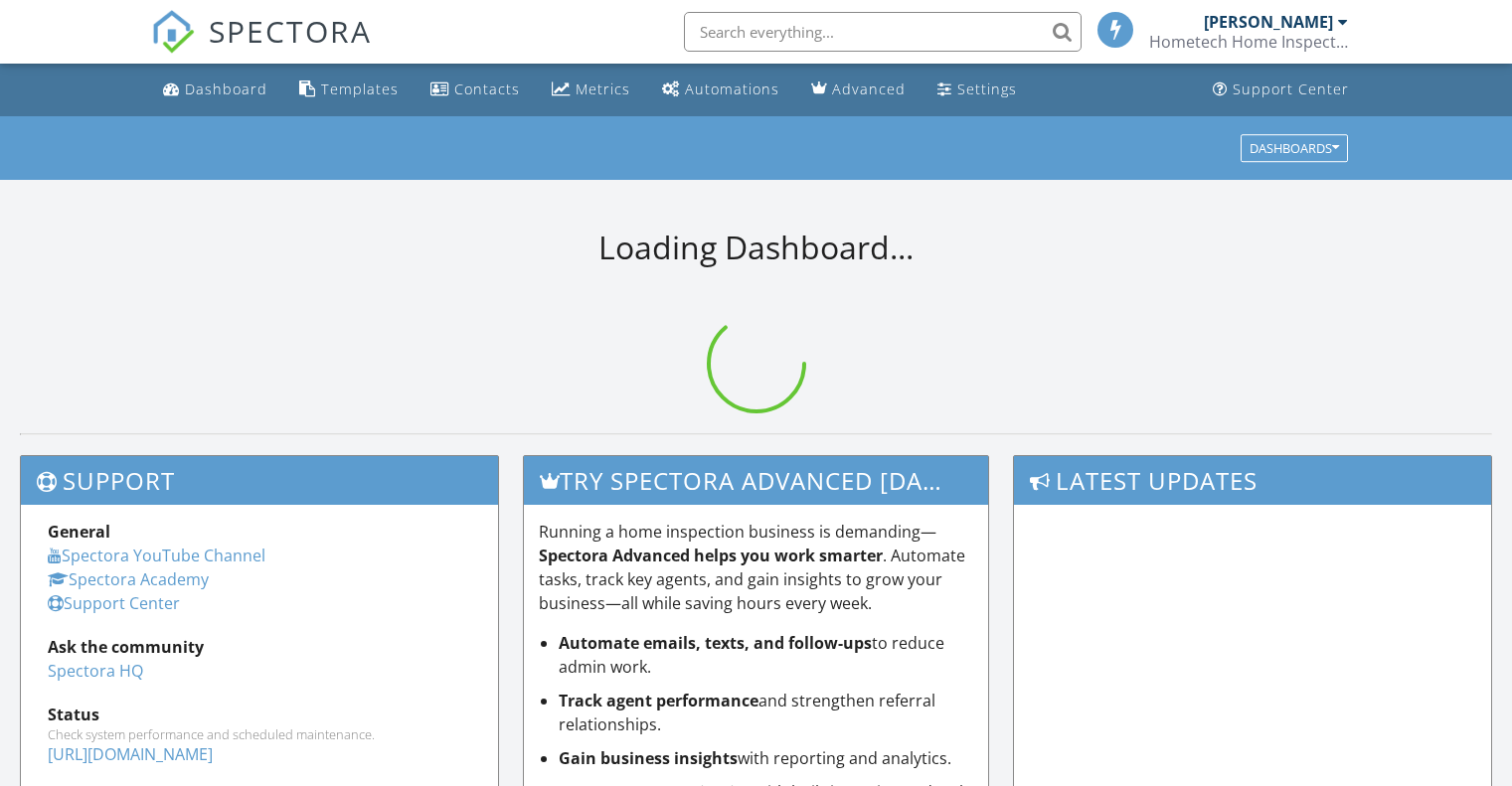 scroll, scrollTop: 0, scrollLeft: 0, axis: both 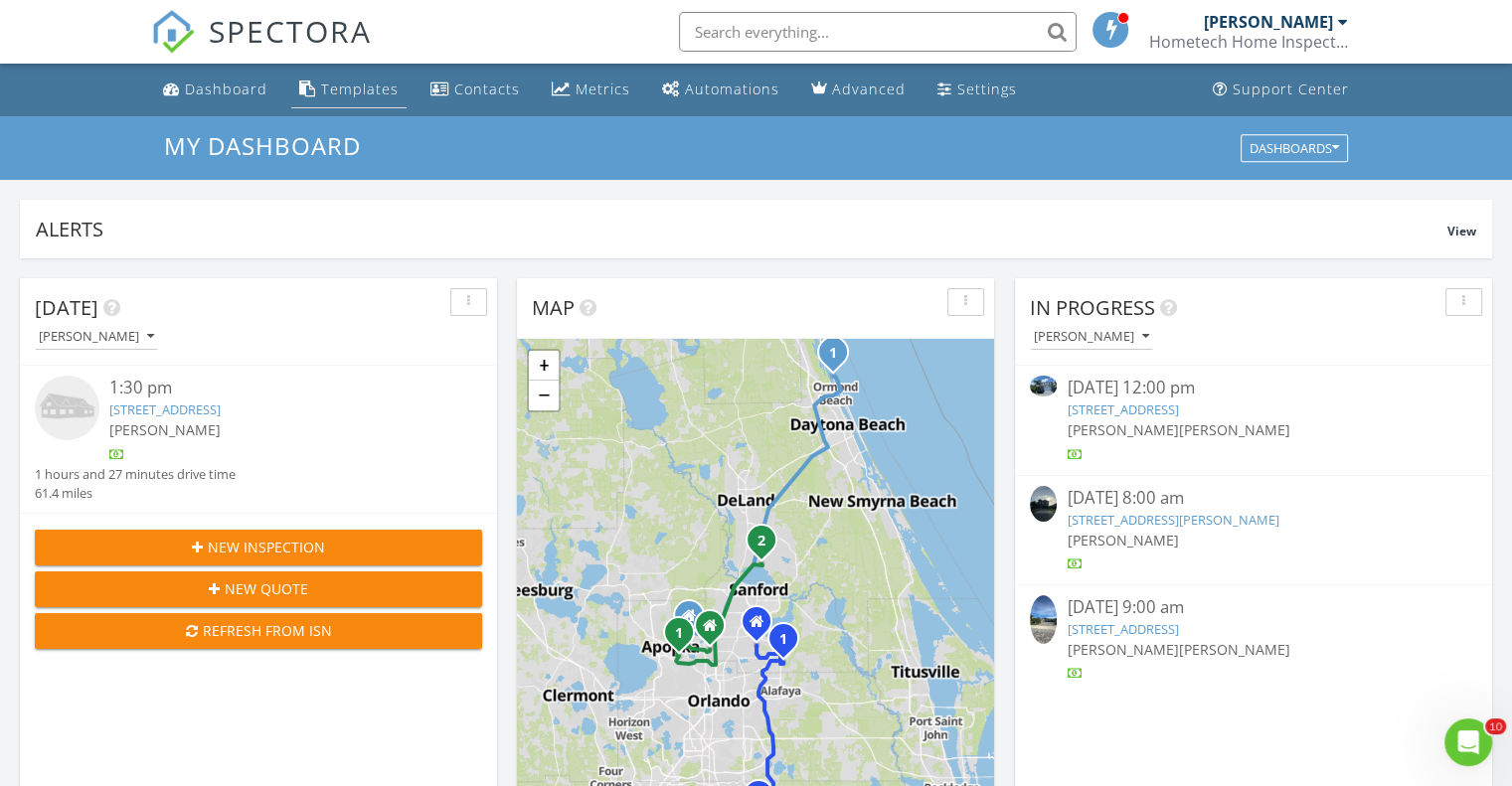 click on "Templates" at bounding box center [349, 89] 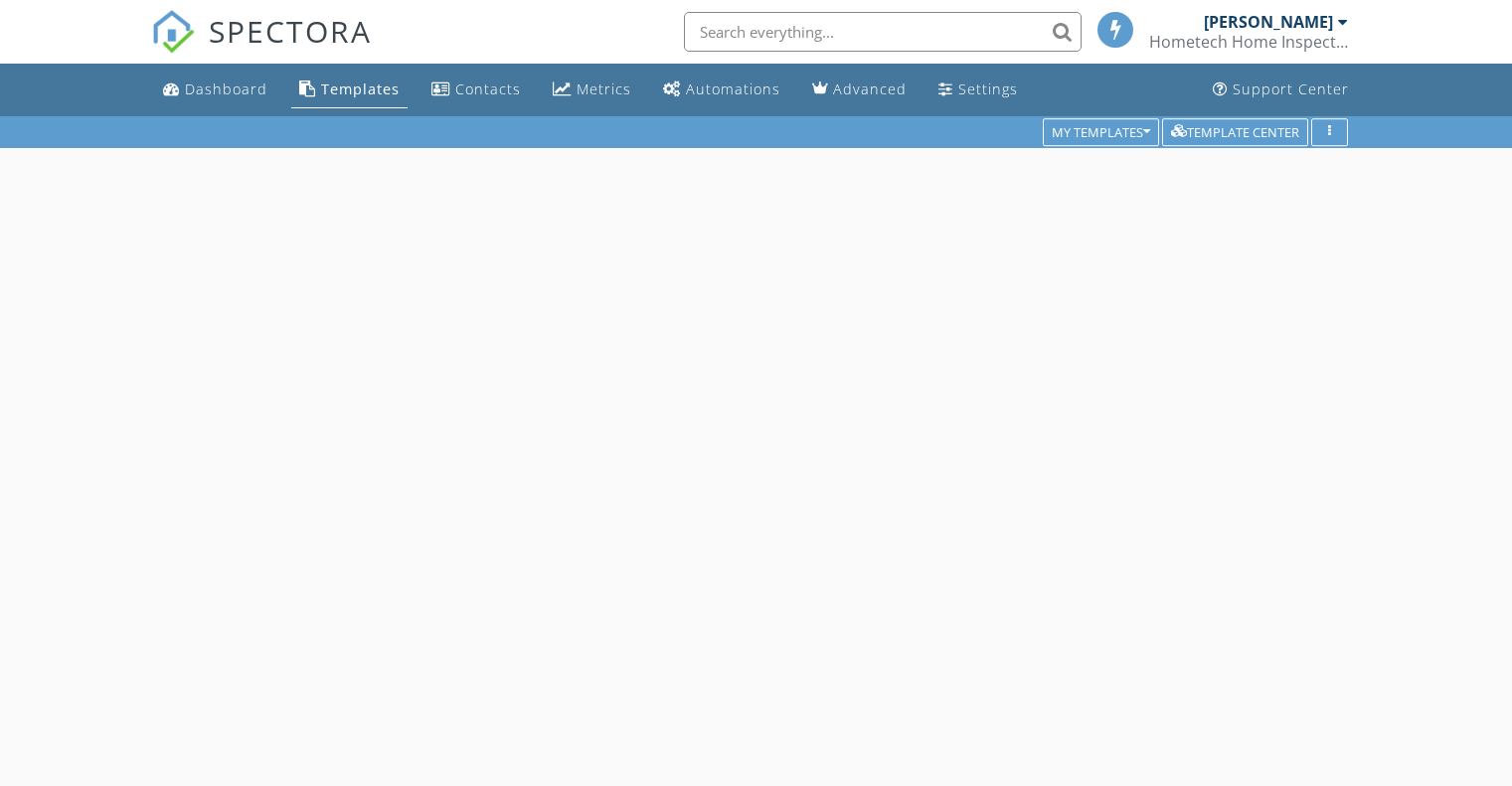 scroll, scrollTop: 0, scrollLeft: 0, axis: both 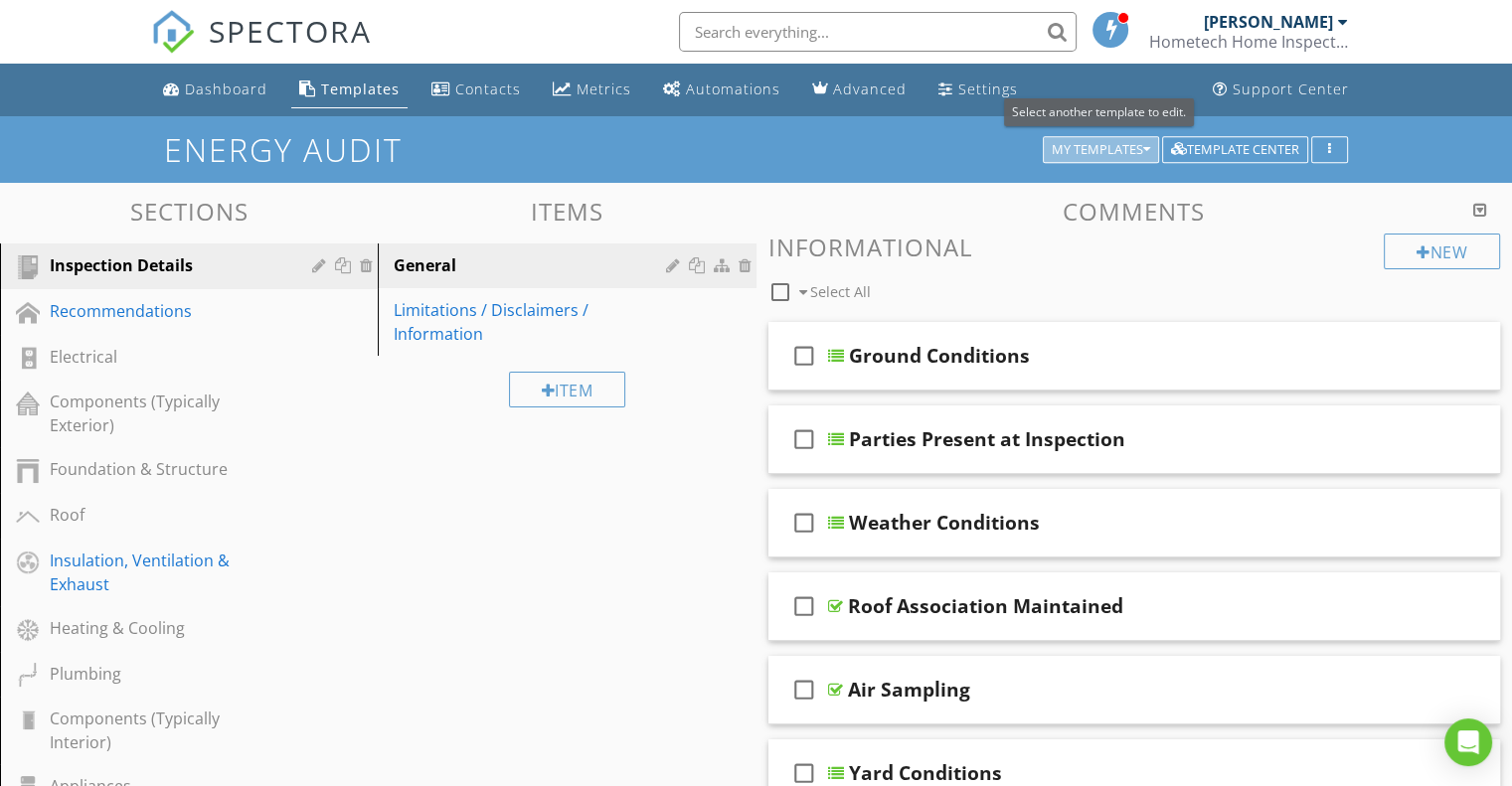 click on "My Templates" at bounding box center [1100, 150] 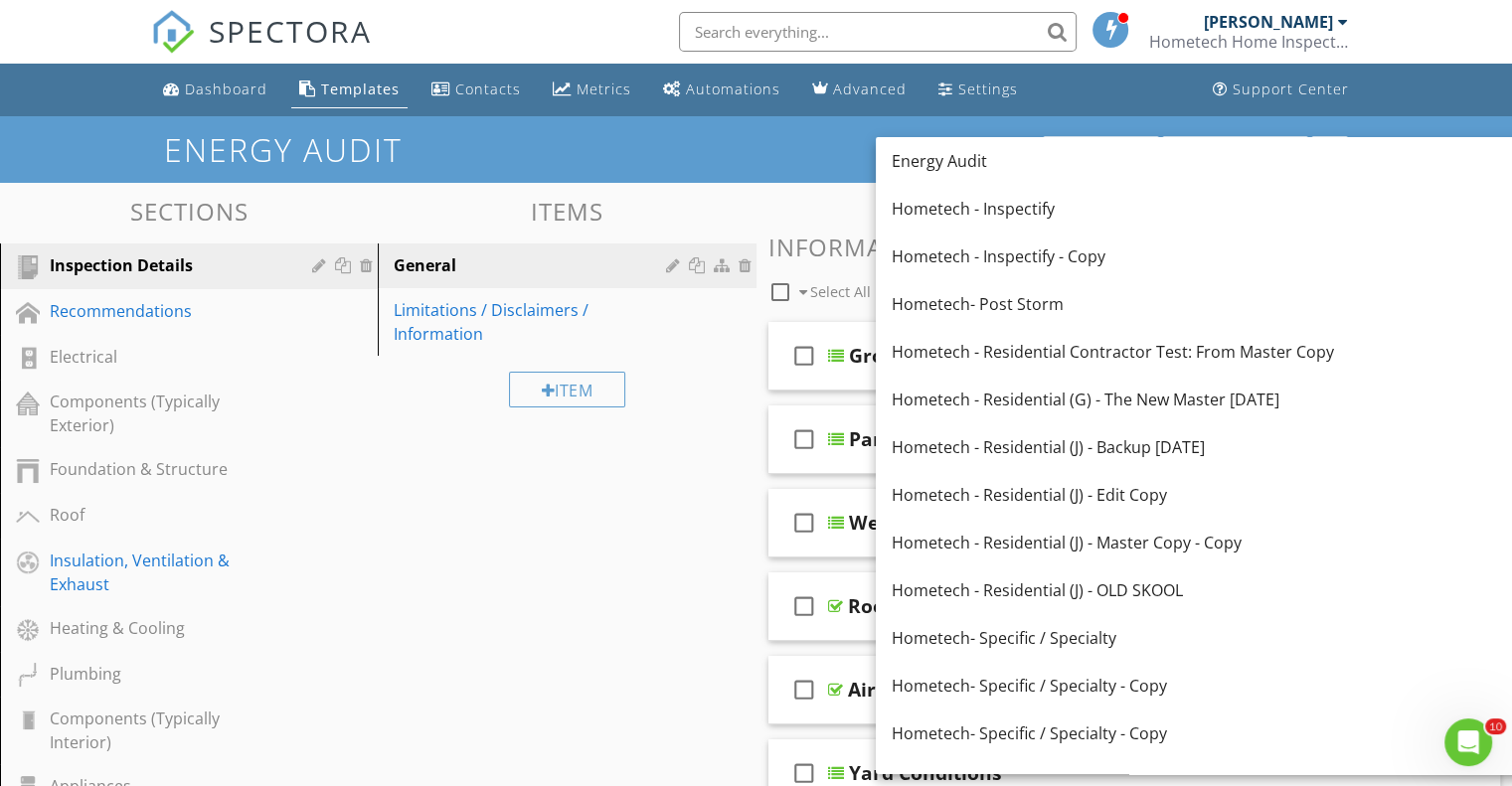scroll, scrollTop: 0, scrollLeft: 0, axis: both 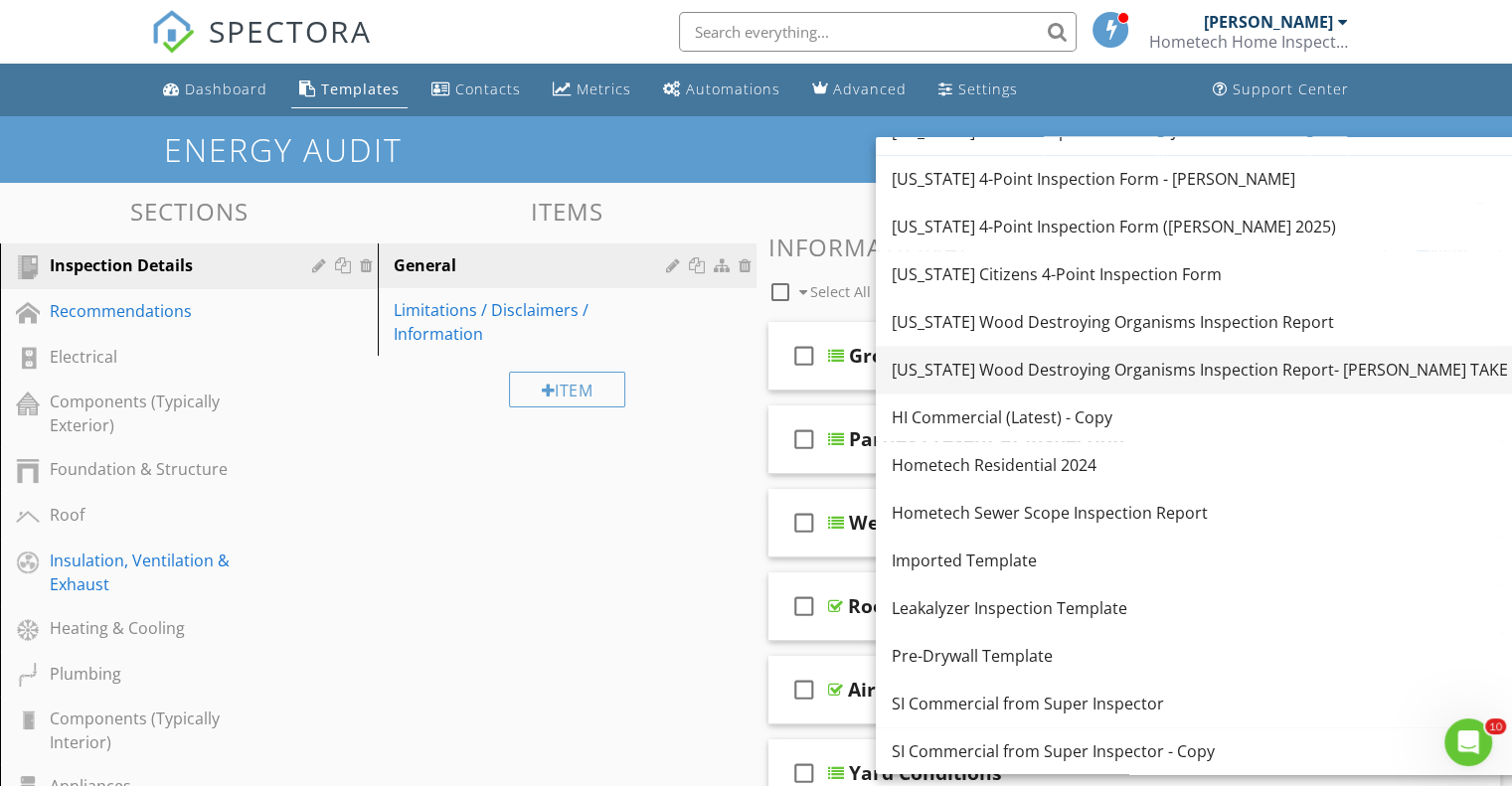 click on "Florida Wood Destroying Organisms Inspection Report- GREG TAKE A GANDER" at bounding box center [1241, 370] 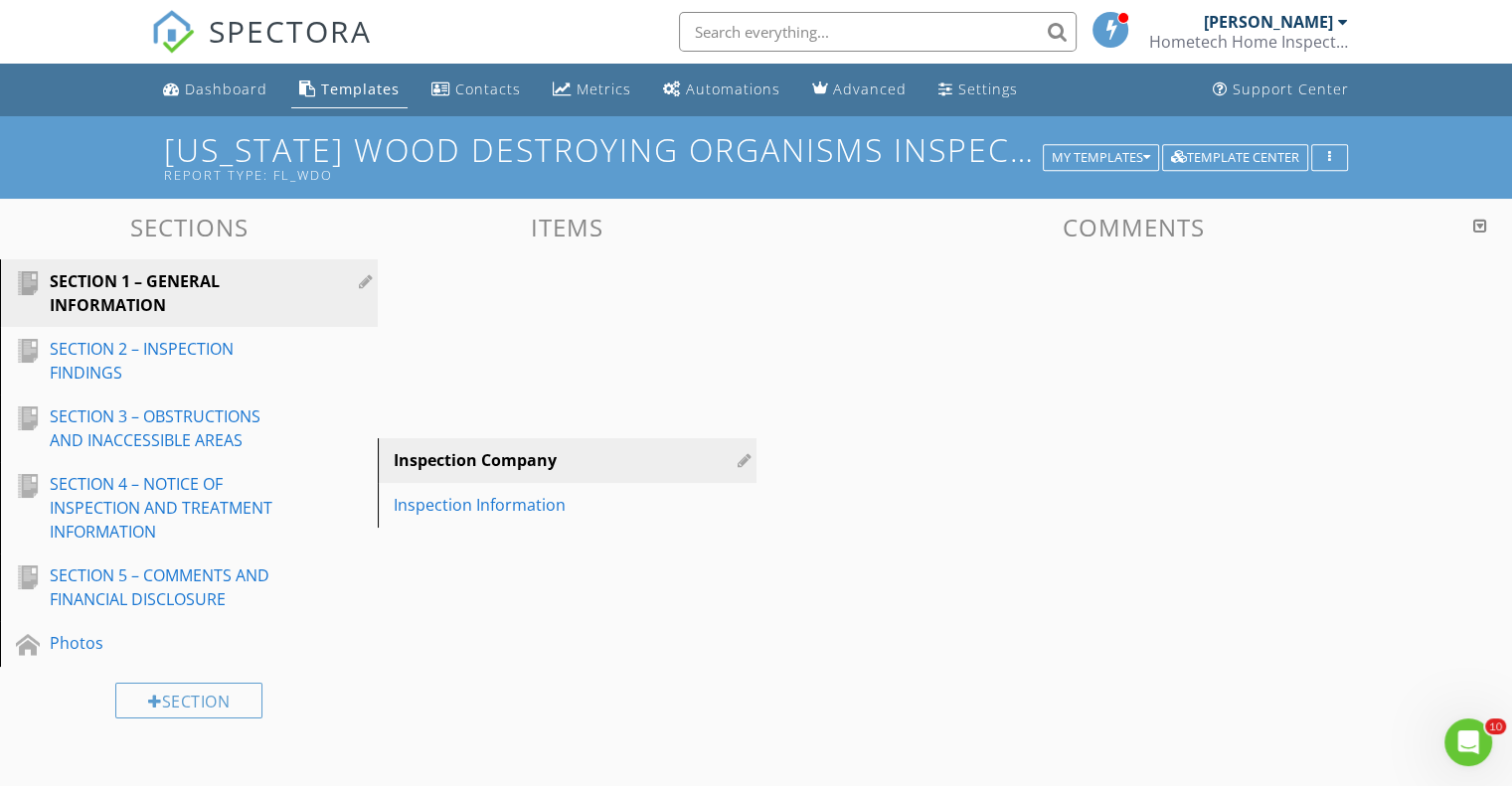 click on "Business License Number" at bounding box center [1078, 1527] 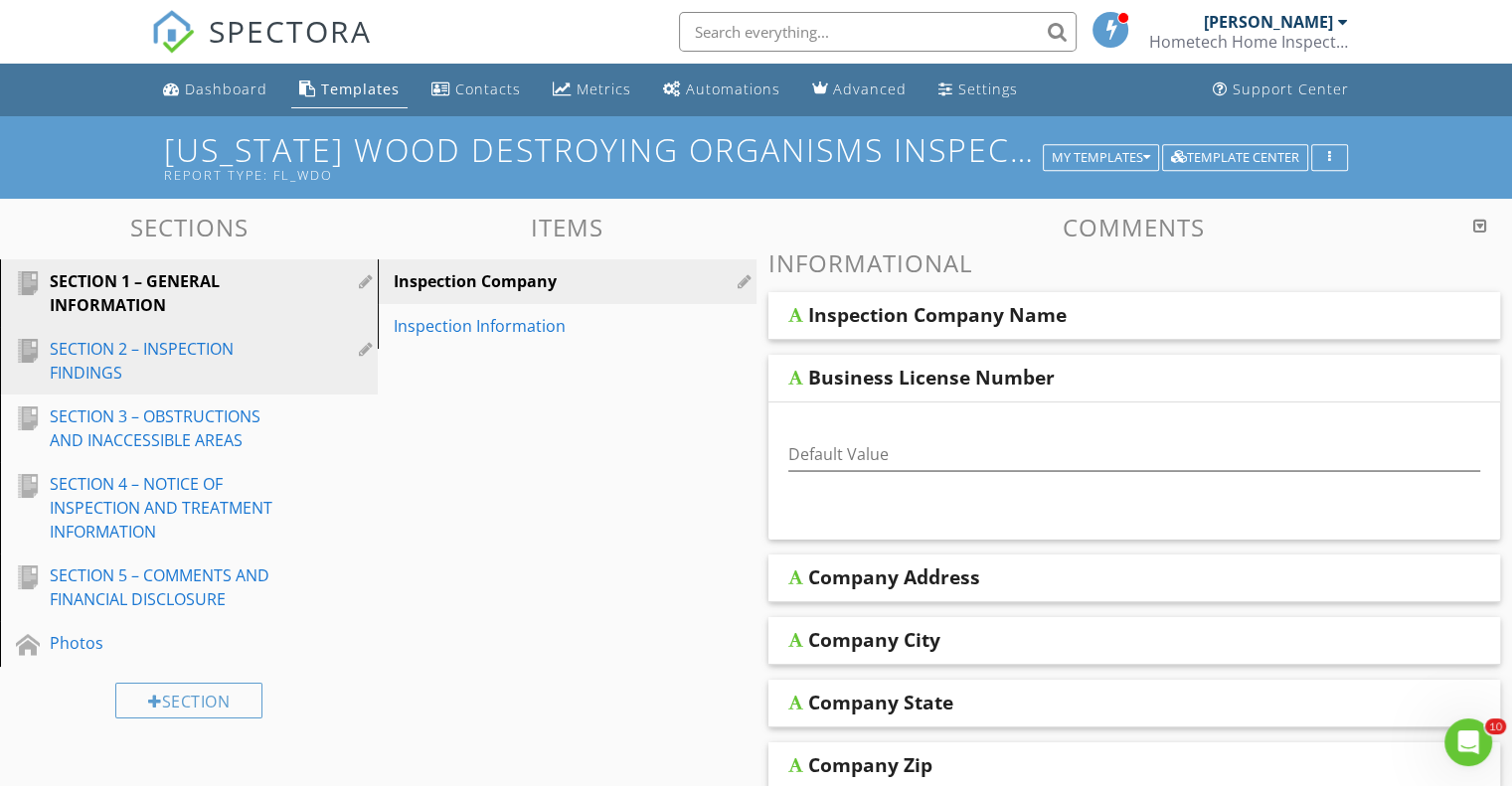 click on "SECTION 2 – INSPECTION FINDINGS" at bounding box center (166, 361) 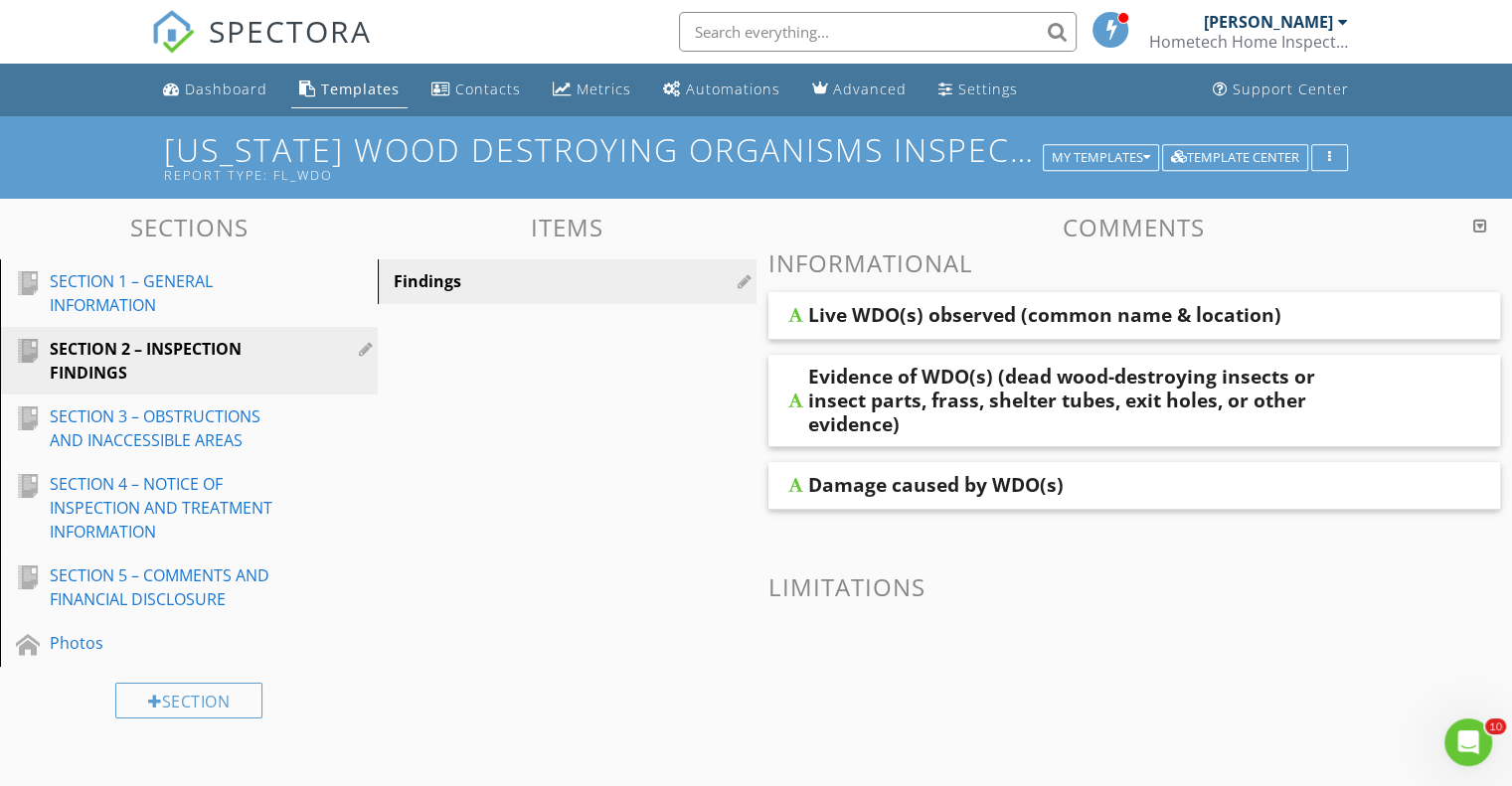 click on "SECTION 2 – INSPECTION FINDINGS" at bounding box center (166, 361) 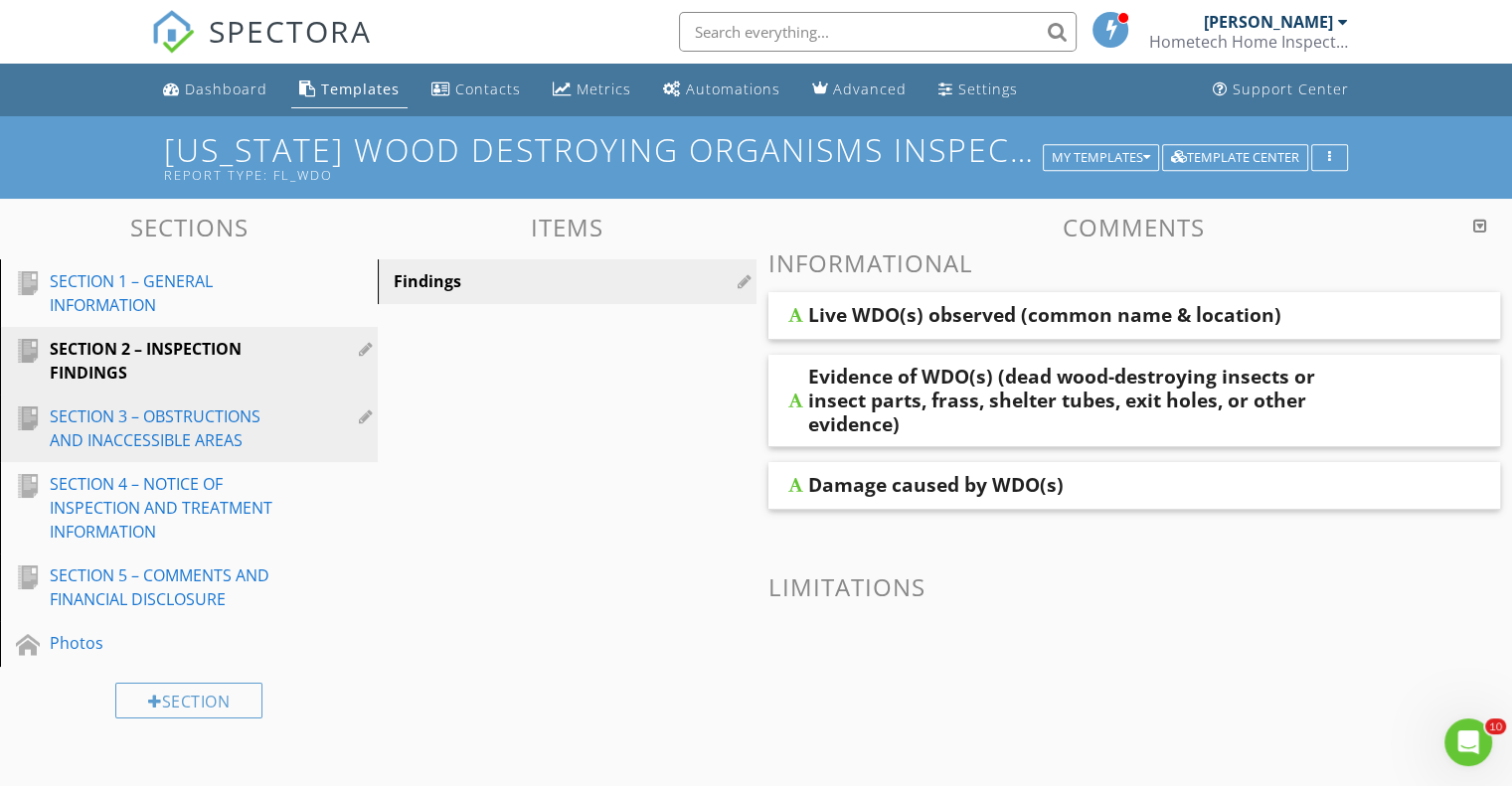 click on "SECTION 3 – OBSTRUCTIONS AND INACCESSIBLE AREAS" at bounding box center (166, 428) 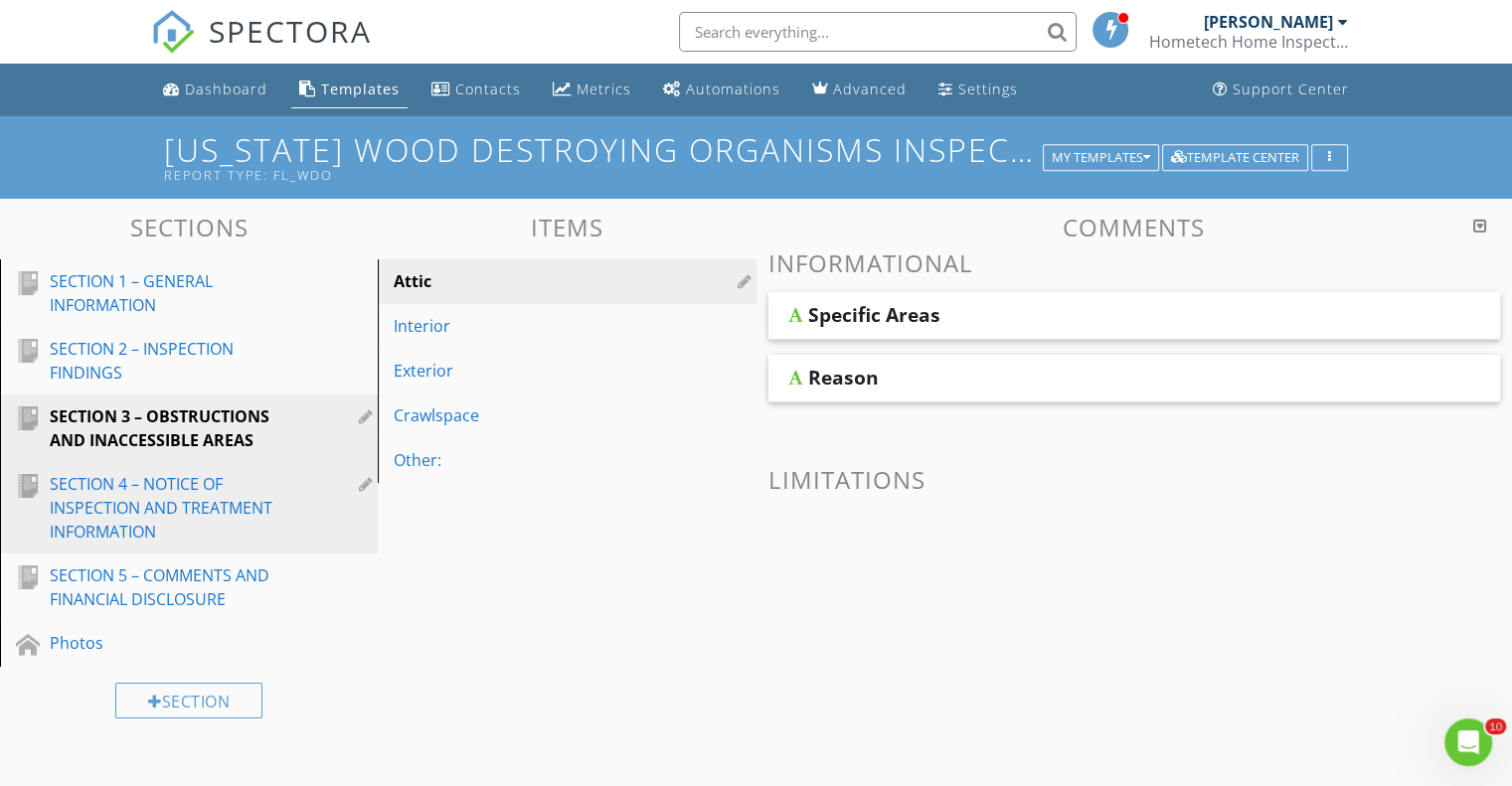 click on "SECTION 4 – NOTICE OF INSPECTION AND TREATMENT INFORMATION" at bounding box center [166, 508] 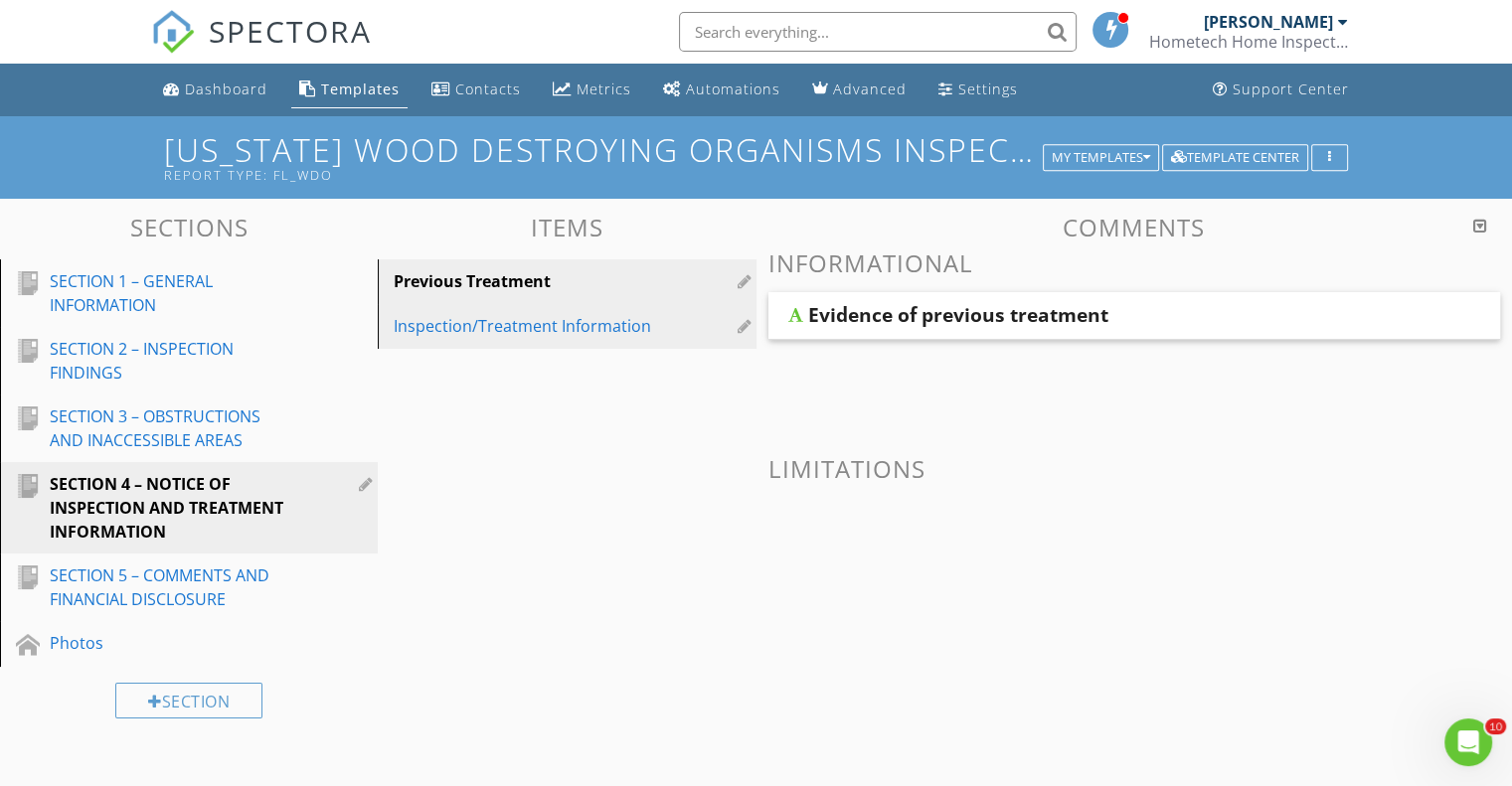 click on "Inspection/Treatment Information" at bounding box center (532, 326) 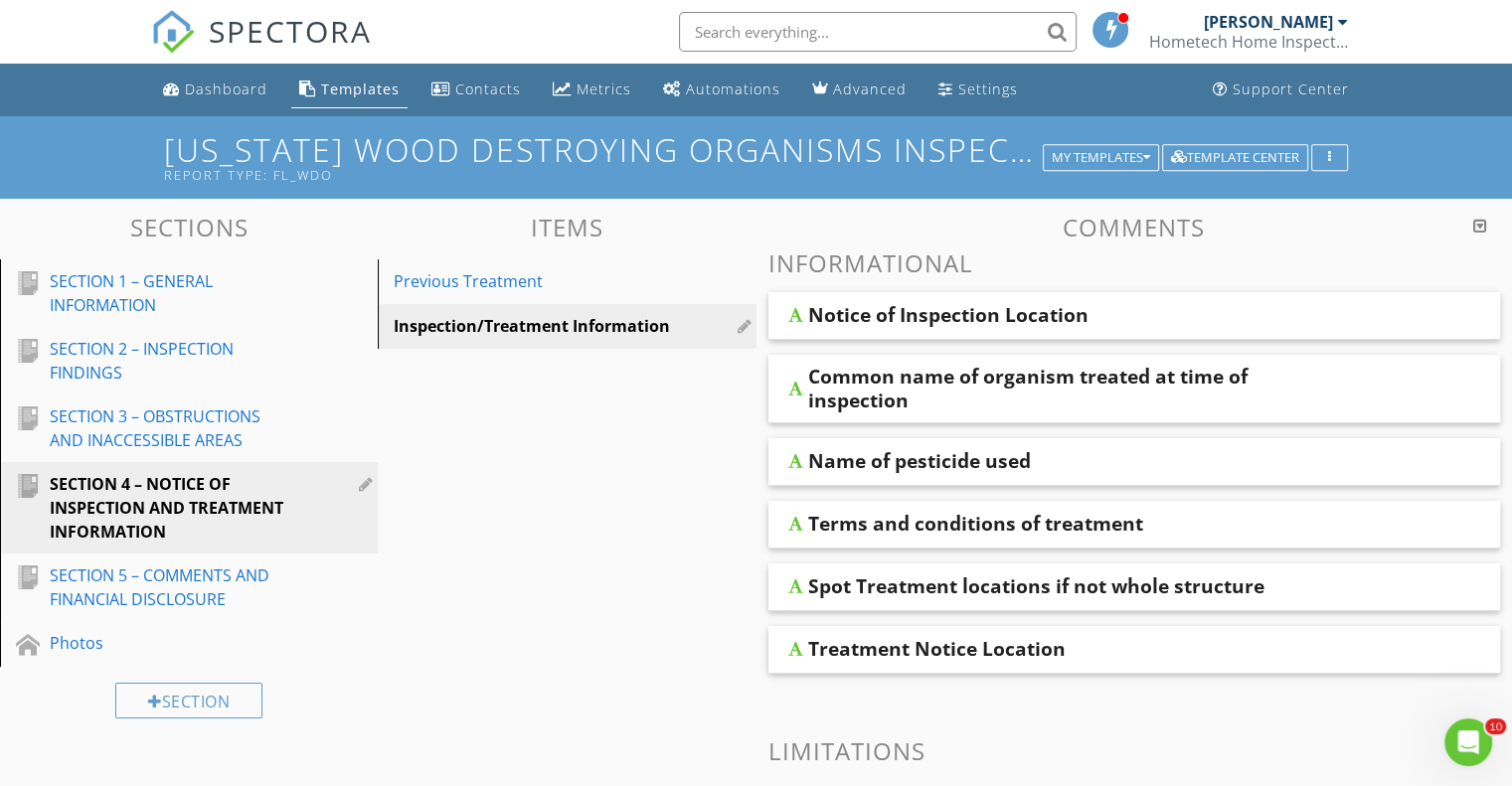 click on "Notice of Inspection Location" at bounding box center [948, 315] 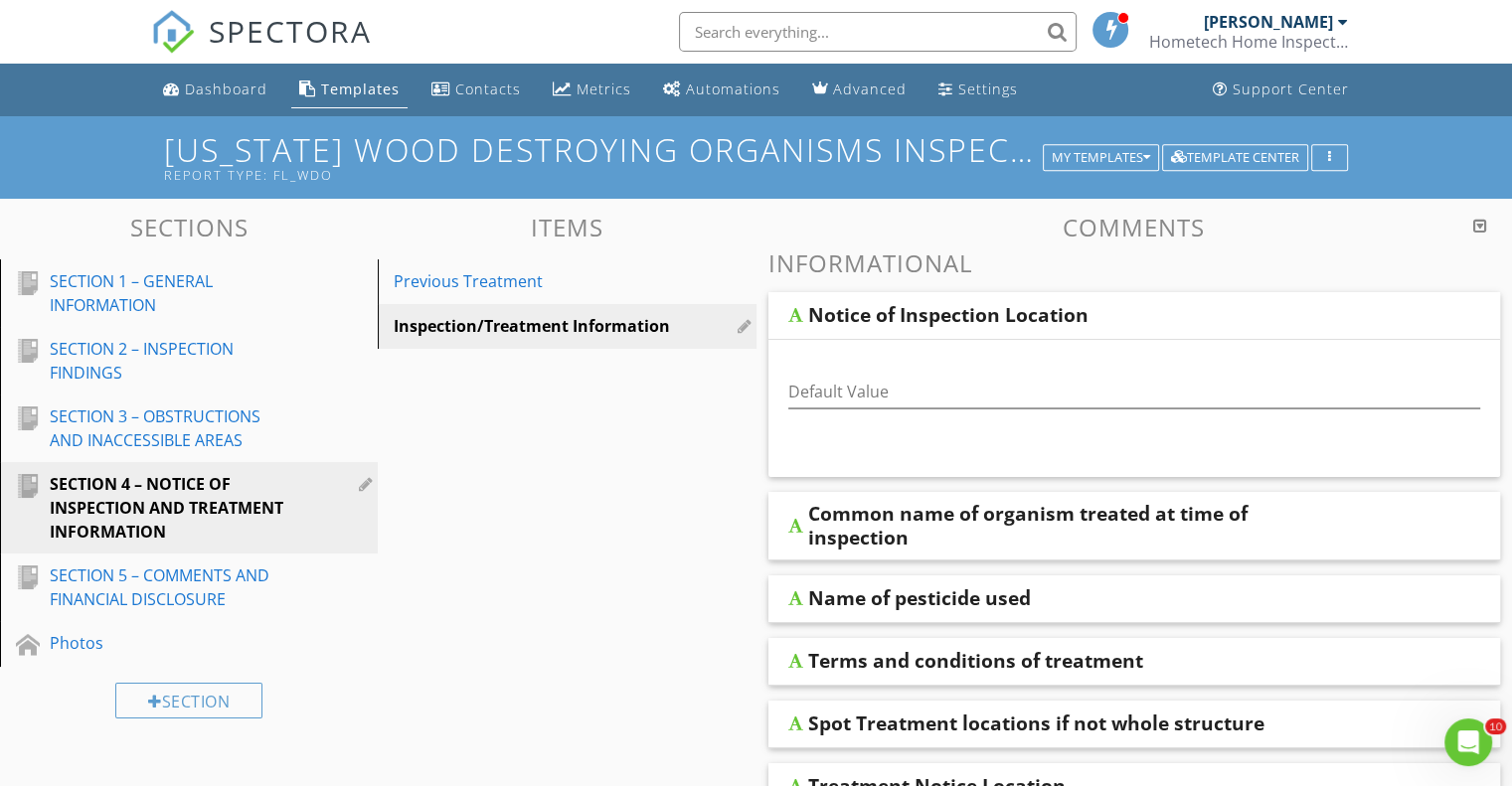 click on "Sections
SECTION 1 – GENERAL INFORMATION           SECTION 2 – INSPECTION FINDINGS           SECTION 3 – OBSTRUCTIONS AND INACCESSIBLE AREAS           SECTION 4 – NOTICE OF INSPECTION AND TREATMENT INFORMATION           SECTION 5 – COMMENTS AND FINANCIAL DISCLOSURE           Photos
Section
Items
Previous Treatment           Inspection/Treatment Information
Comments
Informational
Notice of Inspection Location
Default Value
Common name of organism treated at time of inspection
Name of pesticide used
Terms and conditions of treatment
Spot Treatment locations if not whole structure
Treatment Notice Location
Limitations" at bounding box center [756, 720] 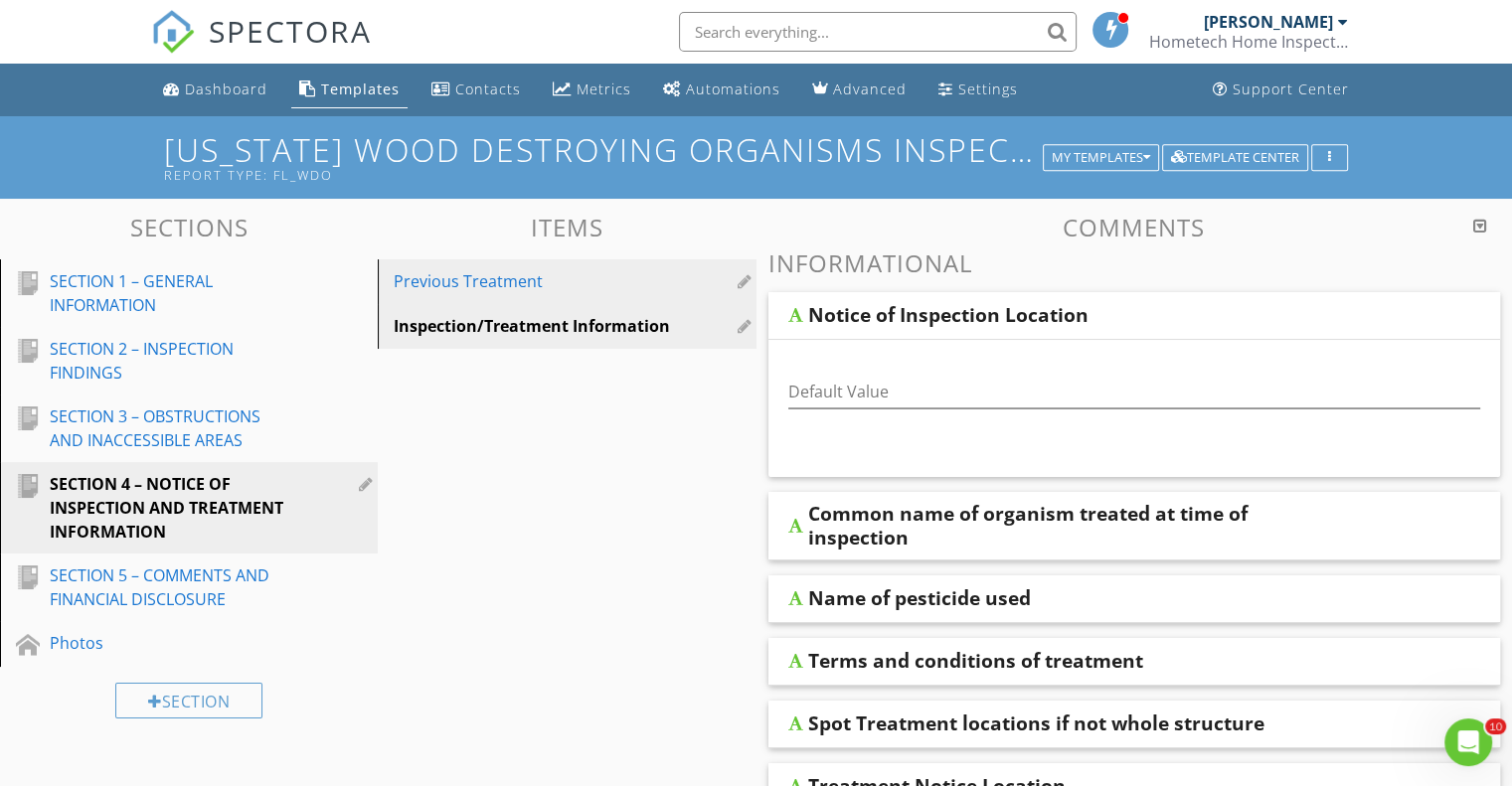 click on "Previous Treatment" at bounding box center [532, 281] 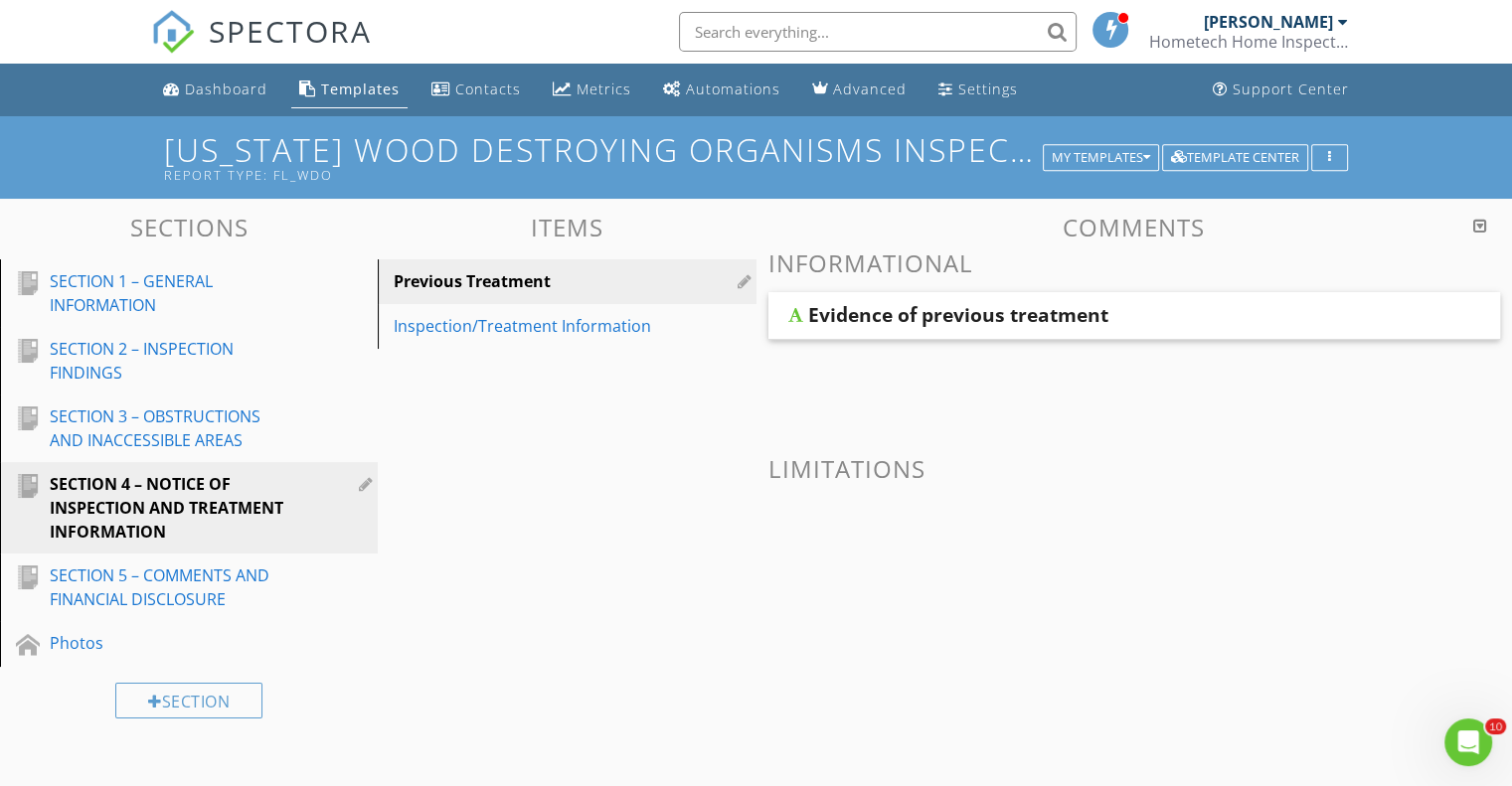 click on "Evidence of previous treatment" at bounding box center [1068, 315] 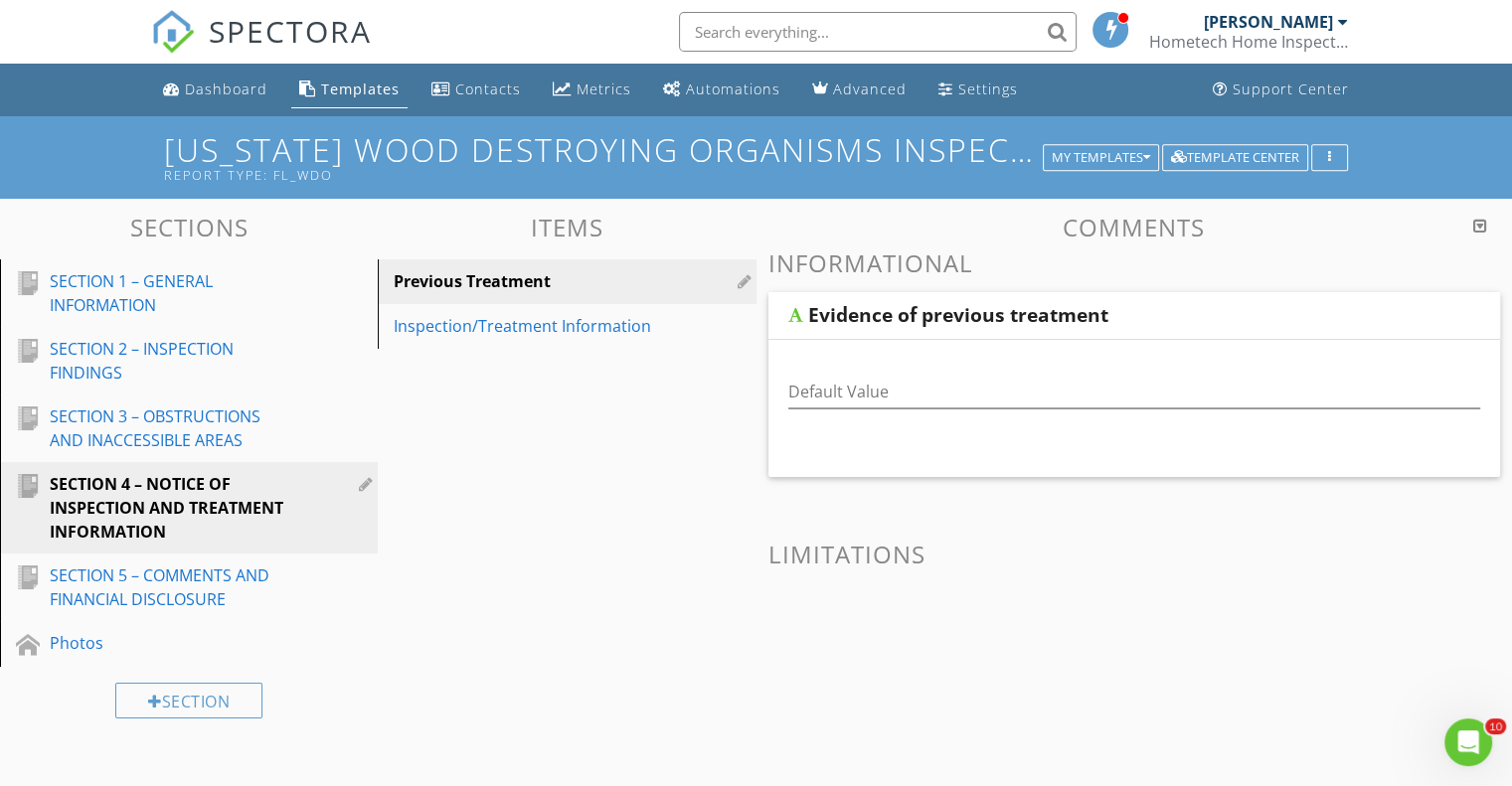 click on "Items" at bounding box center [567, 227] 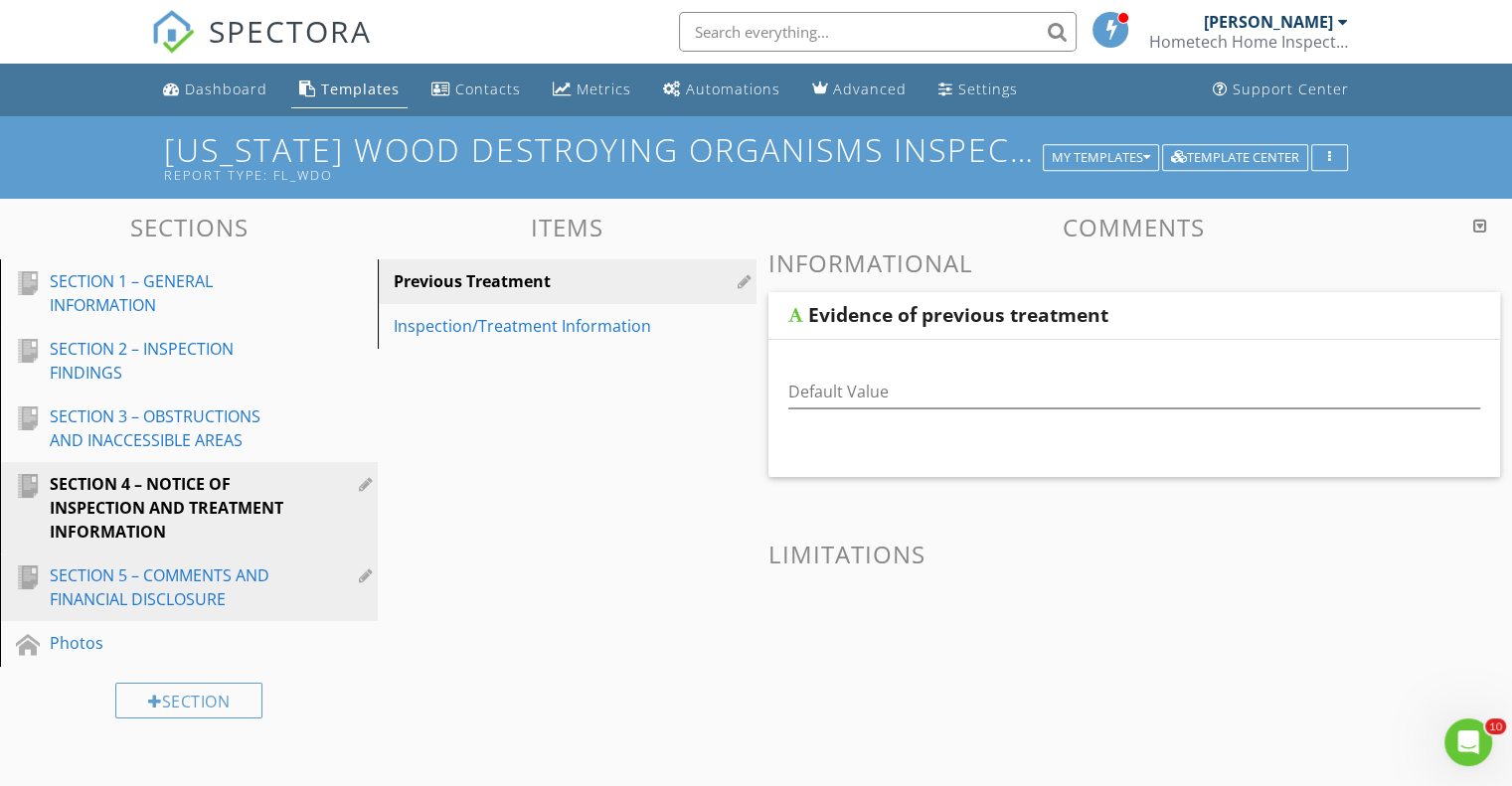 click on "SECTION 5 – COMMENTS AND FINANCIAL DISCLOSURE" at bounding box center [166, 587] 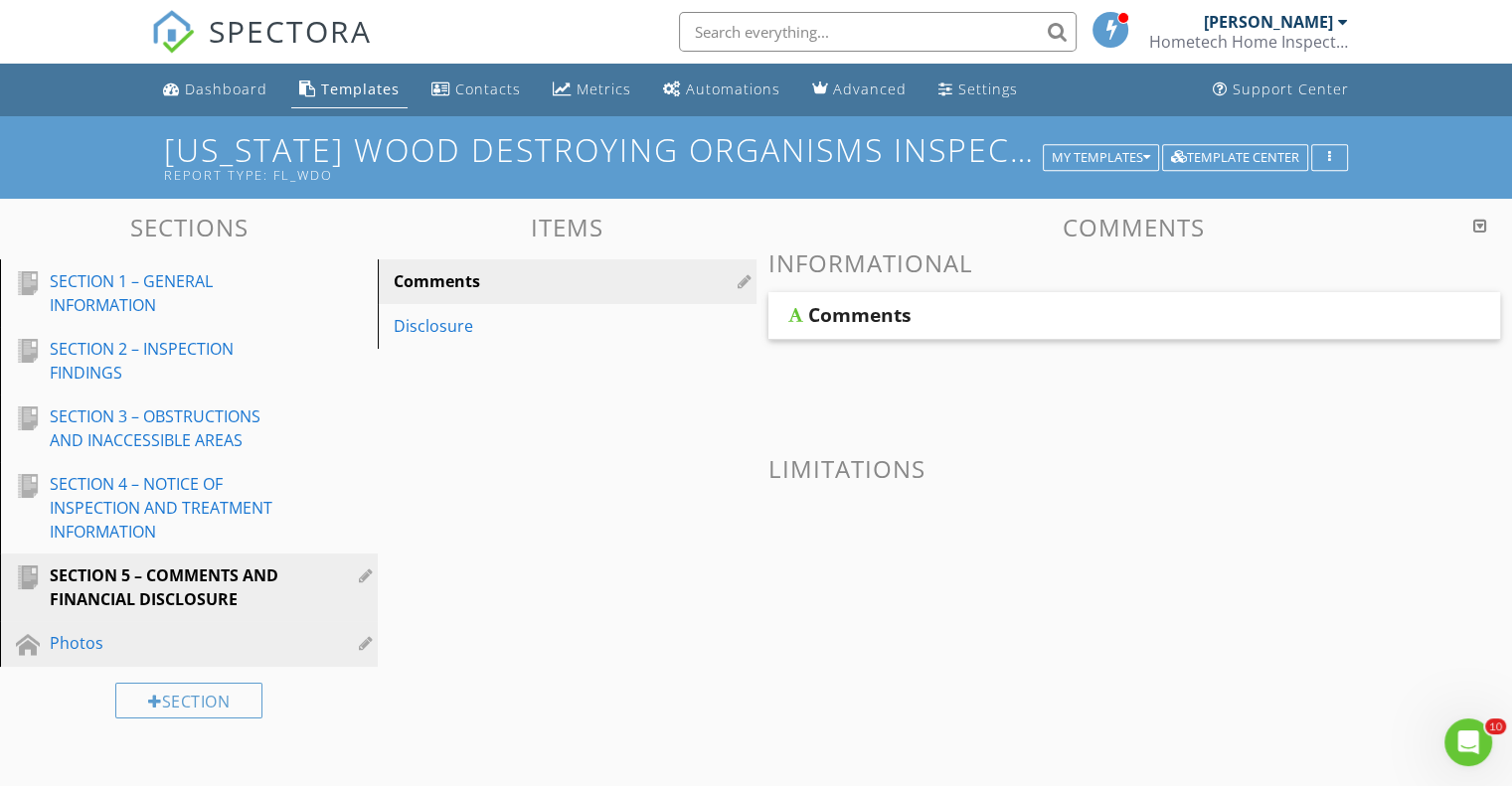 click on "Photos" at bounding box center [166, 643] 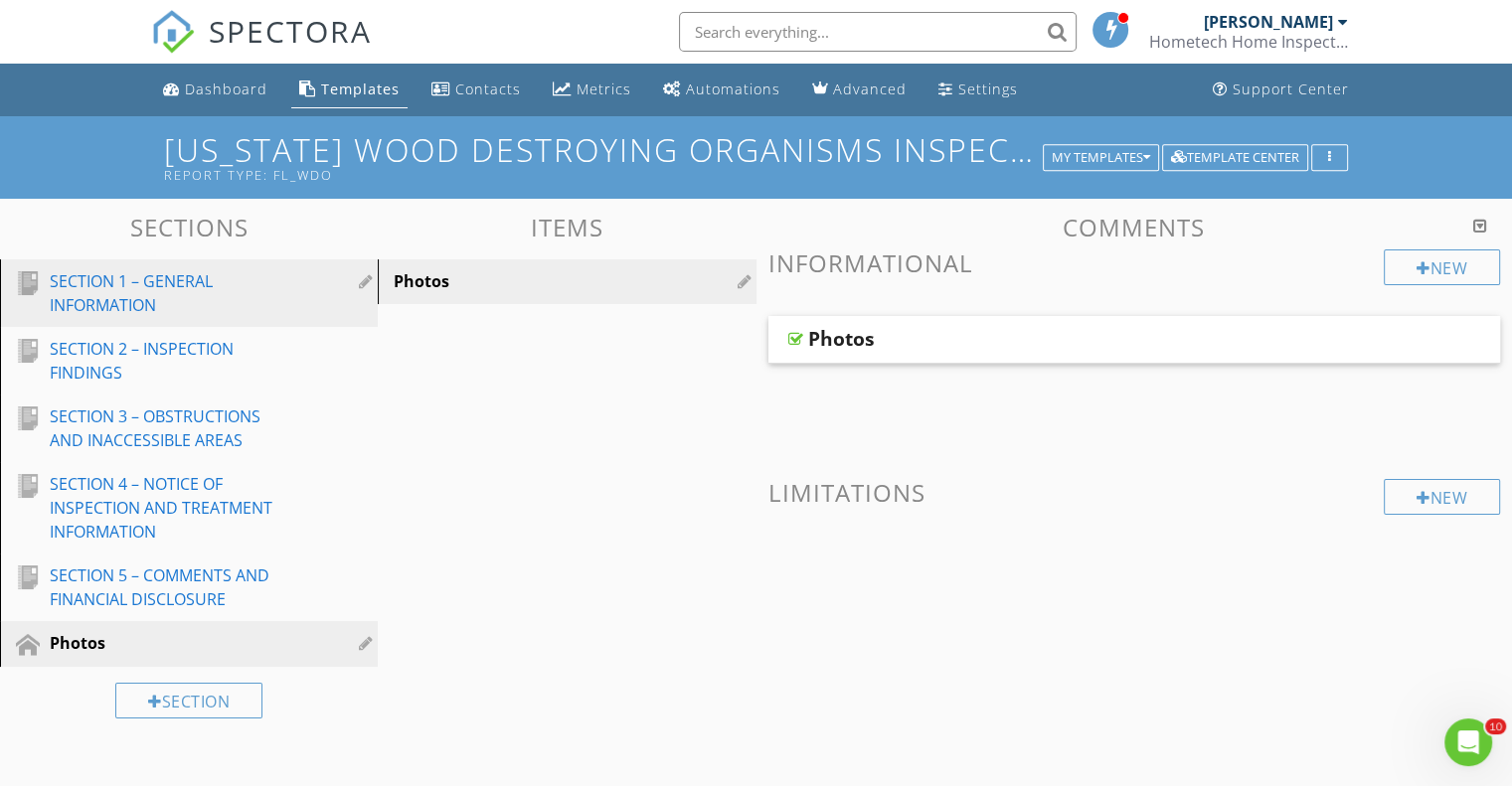 click on "SECTION 1 – GENERAL INFORMATION" at bounding box center (192, 293) 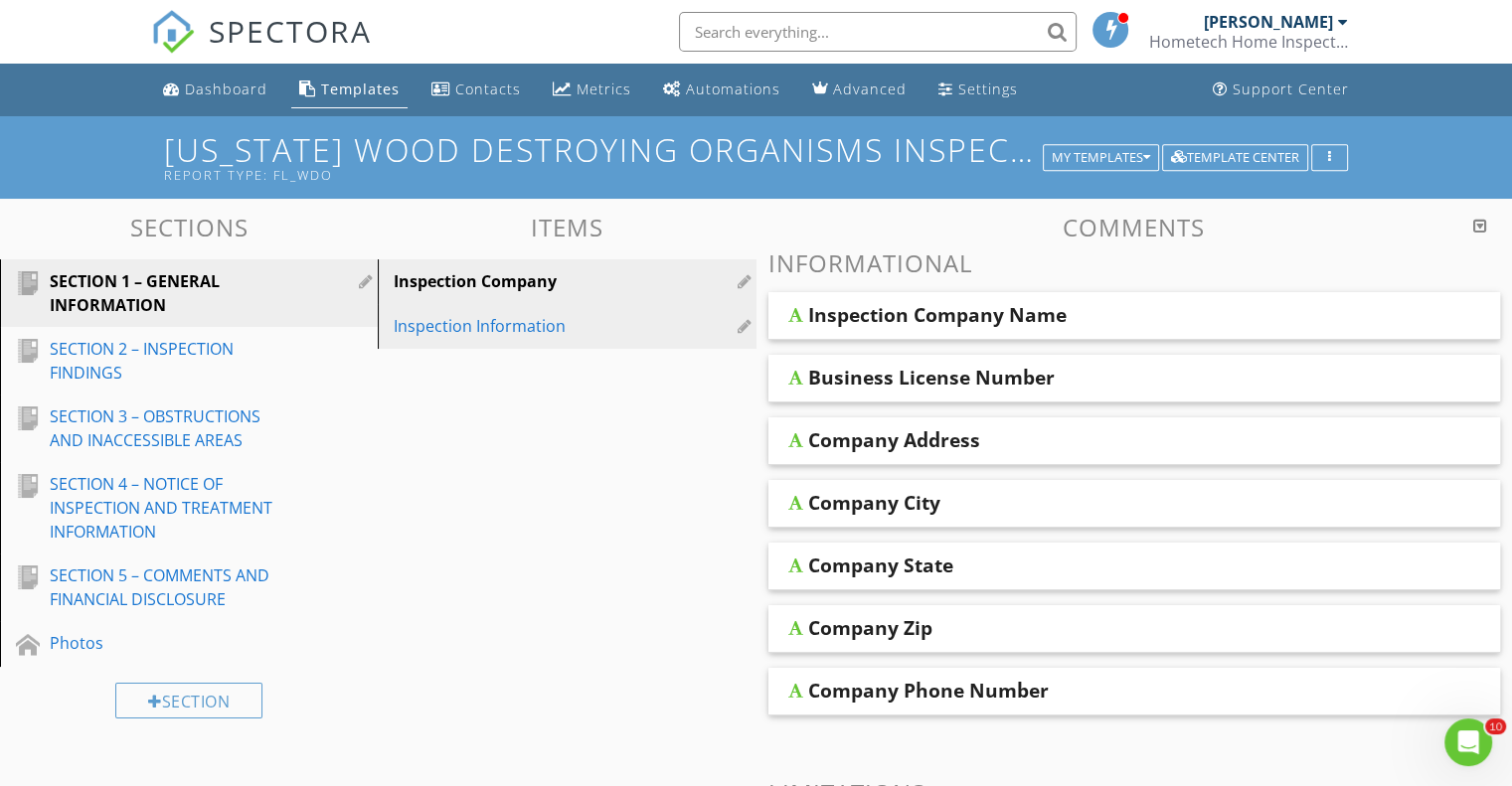 click on "Inspection Information" at bounding box center [532, 326] 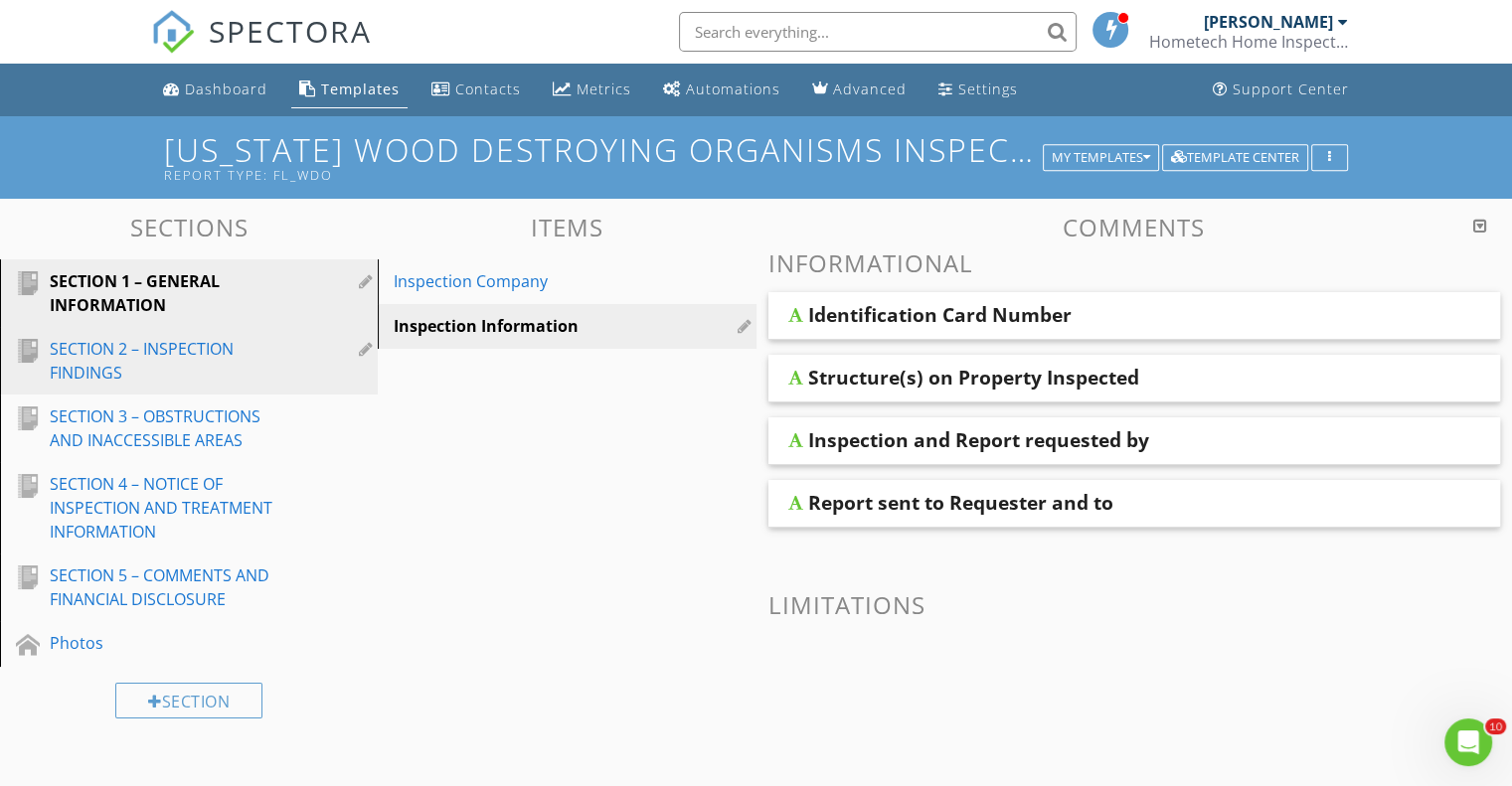 click on "SECTION 2 – INSPECTION FINDINGS" at bounding box center (166, 361) 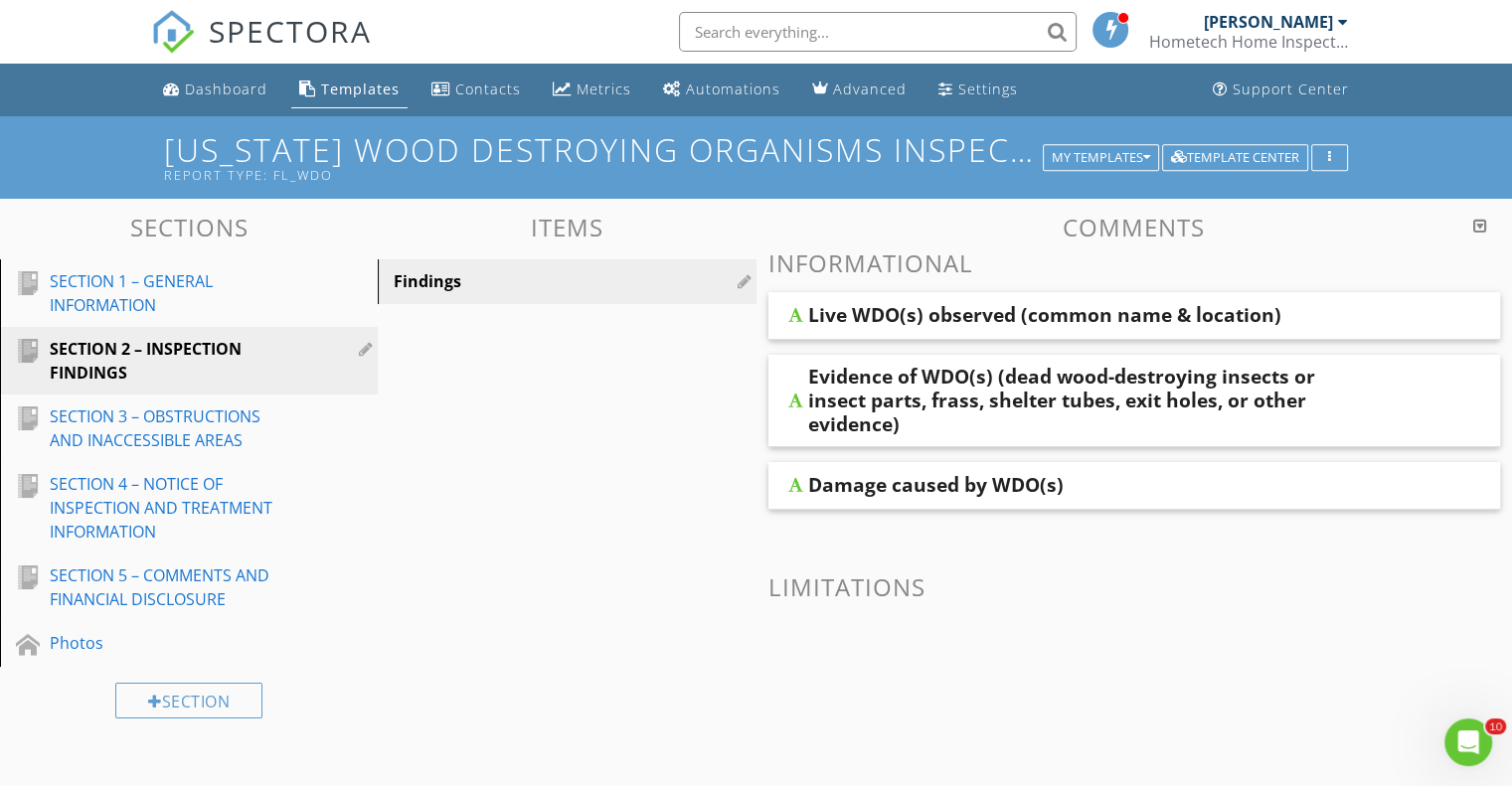 click on "Live WDO(s) observed (common name & location)" at bounding box center [1068, 315] 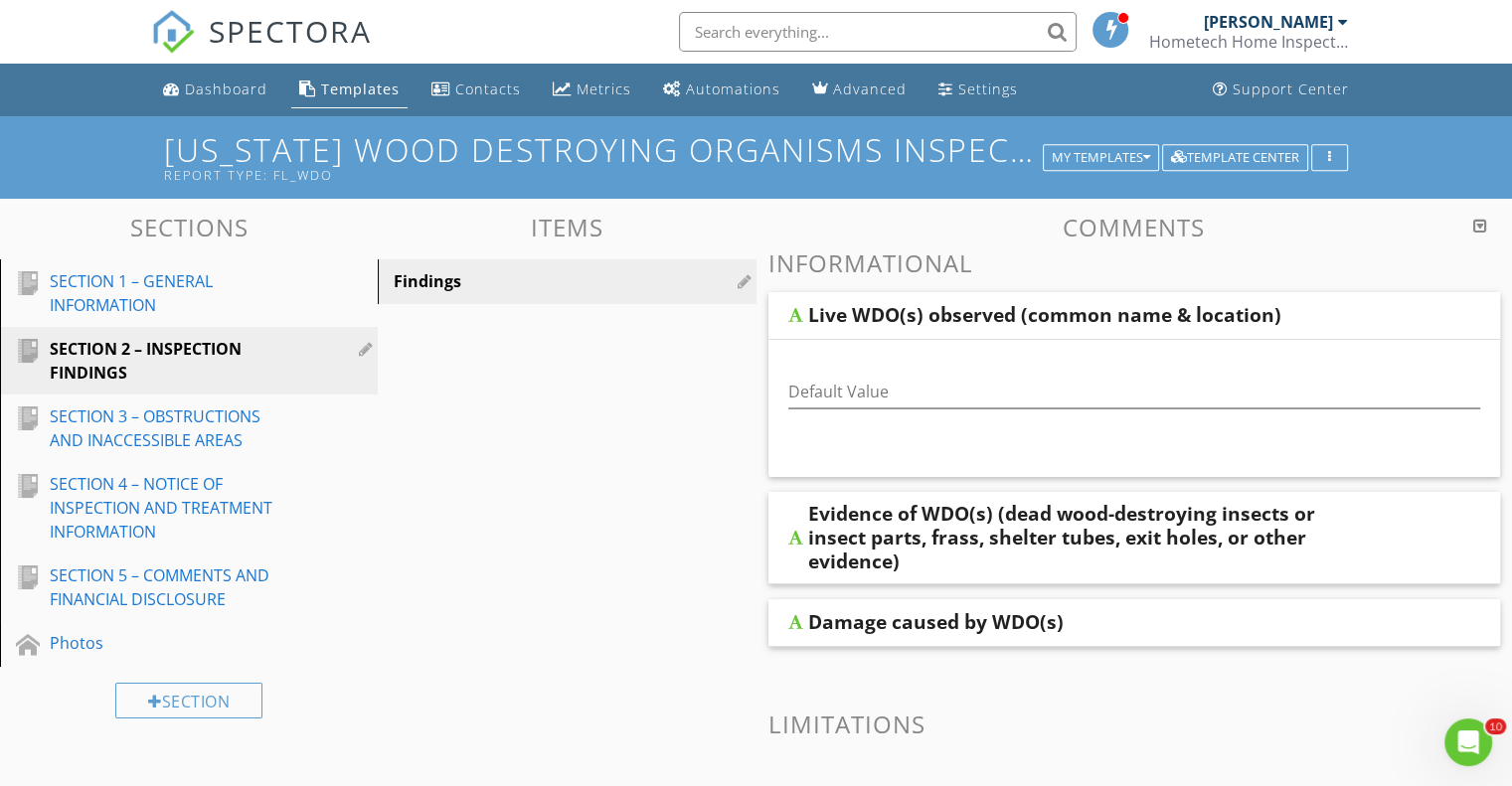 click on "Sections
SECTION 1 – GENERAL INFORMATION           SECTION 2 – INSPECTION FINDINGS           SECTION 3 – OBSTRUCTIONS AND INACCESSIBLE AREAS           SECTION 4 – NOTICE OF INSPECTION AND TREATMENT INFORMATION           SECTION 5 – COMMENTS AND FINANCIAL DISCLOSURE           Photos
Section
Items
Findings
Comments
Informational
Live WDO(s) observed (common name & location)
Default Value
Evidence of WDO(s) (dead wood-destroying insects or insect parts, frass, shelter tubes, exit holes, or other evidence)
Damage caused by WDO(s)
Limitations" at bounding box center (756, 639) 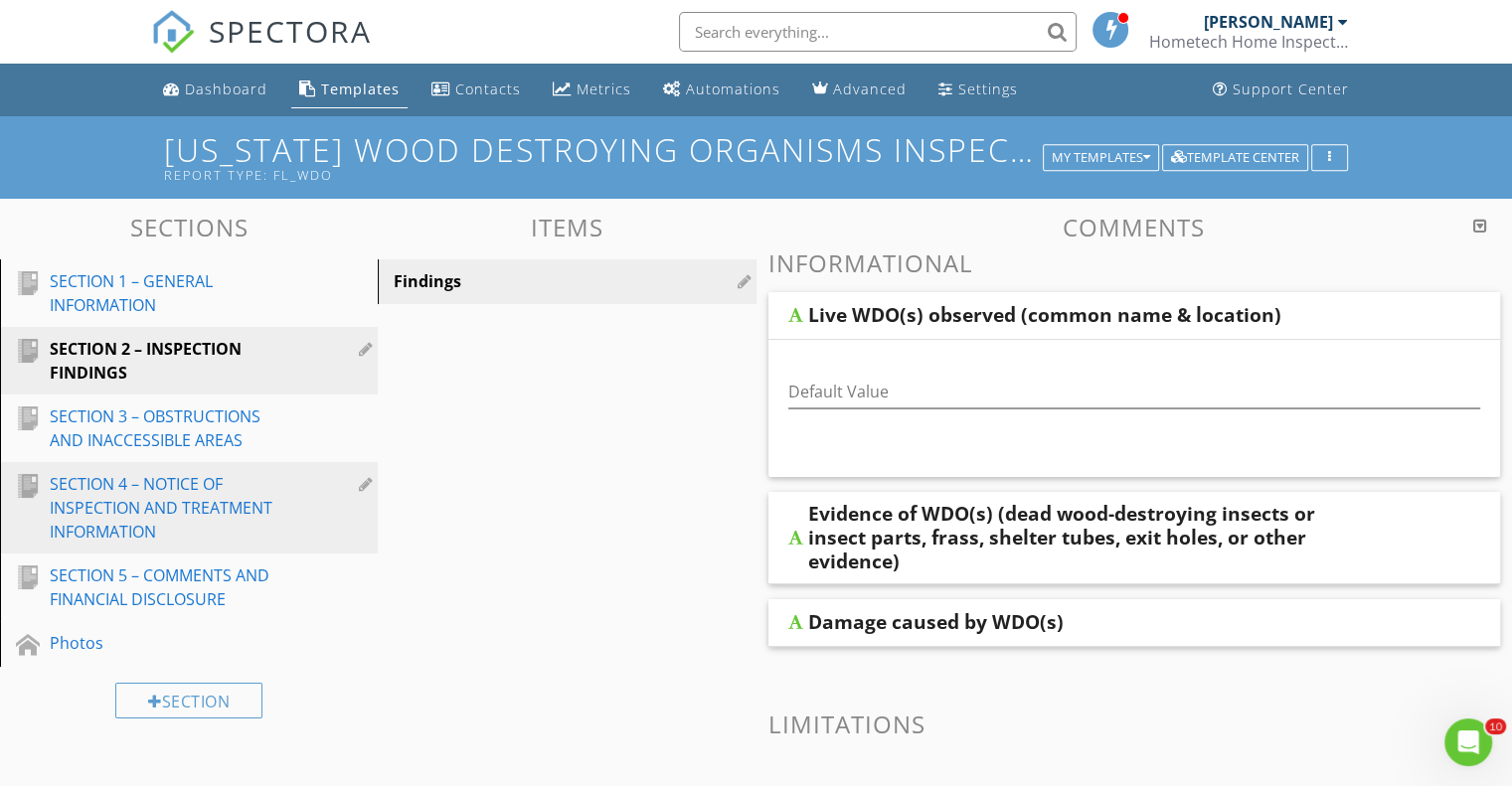 click on "SECTION 4 – NOTICE OF INSPECTION AND TREATMENT INFORMATION" at bounding box center [166, 508] 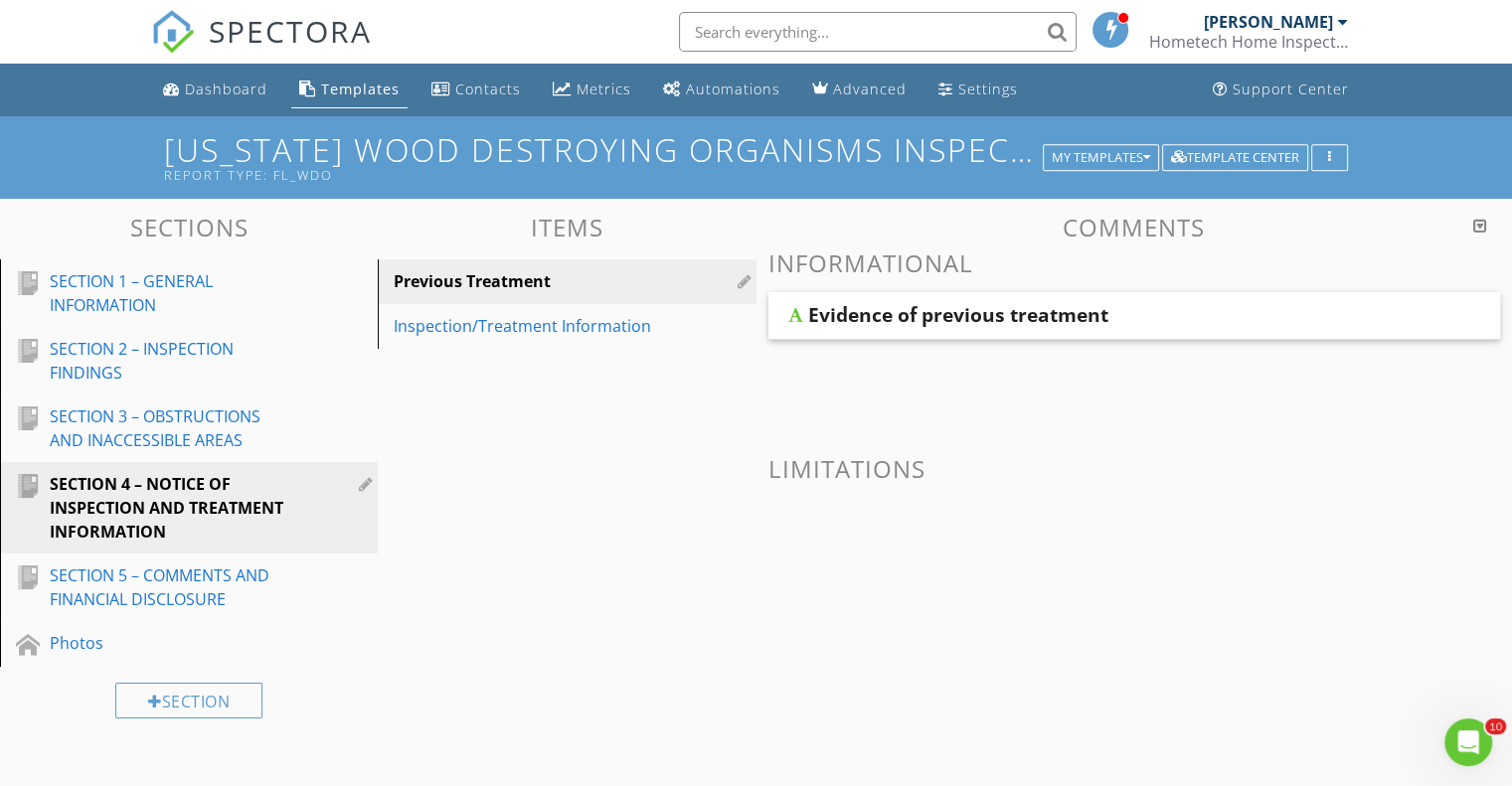 click on "Evidence of previous treatment" at bounding box center [1068, 315] 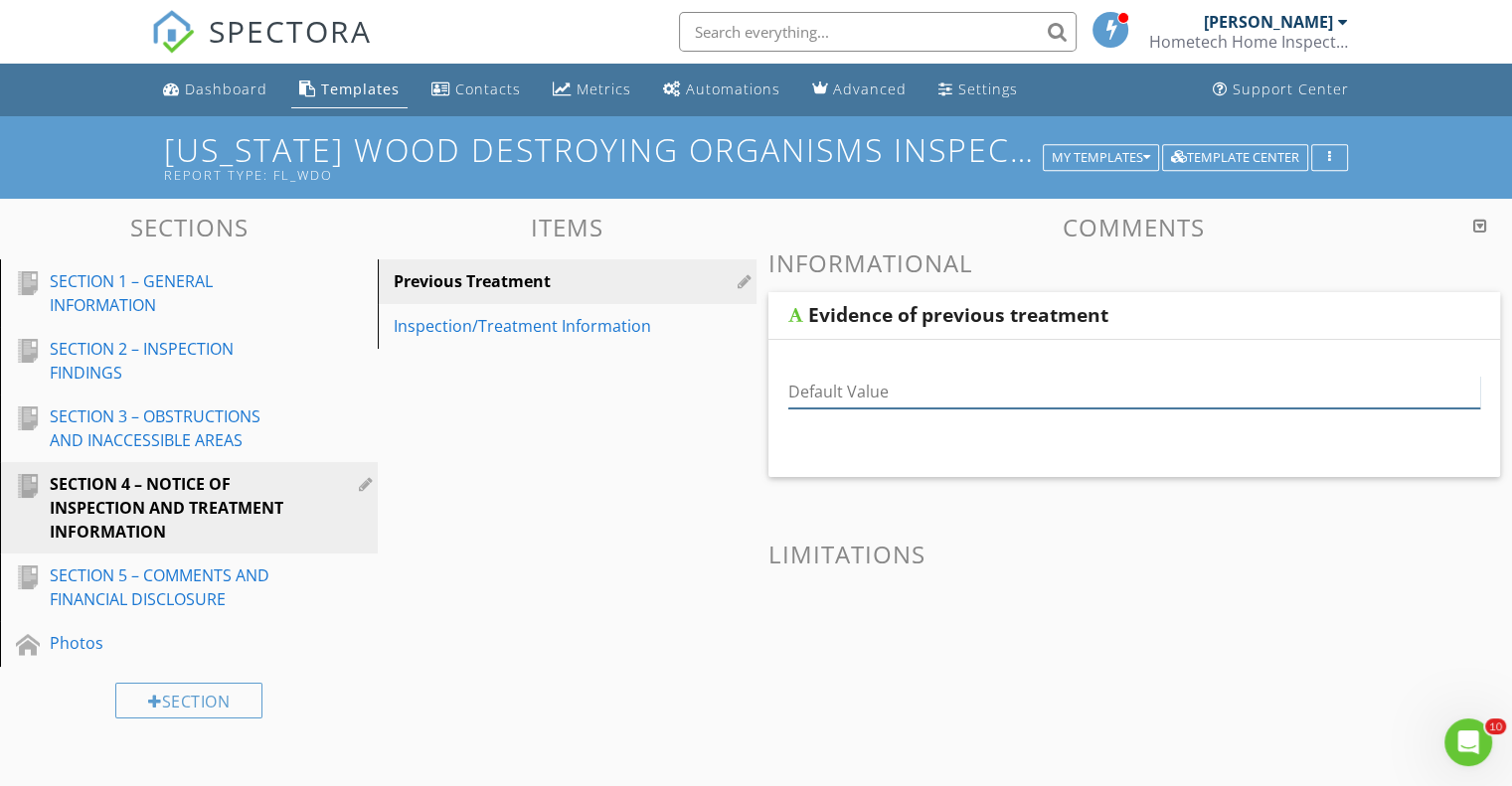 click at bounding box center [1134, 392] 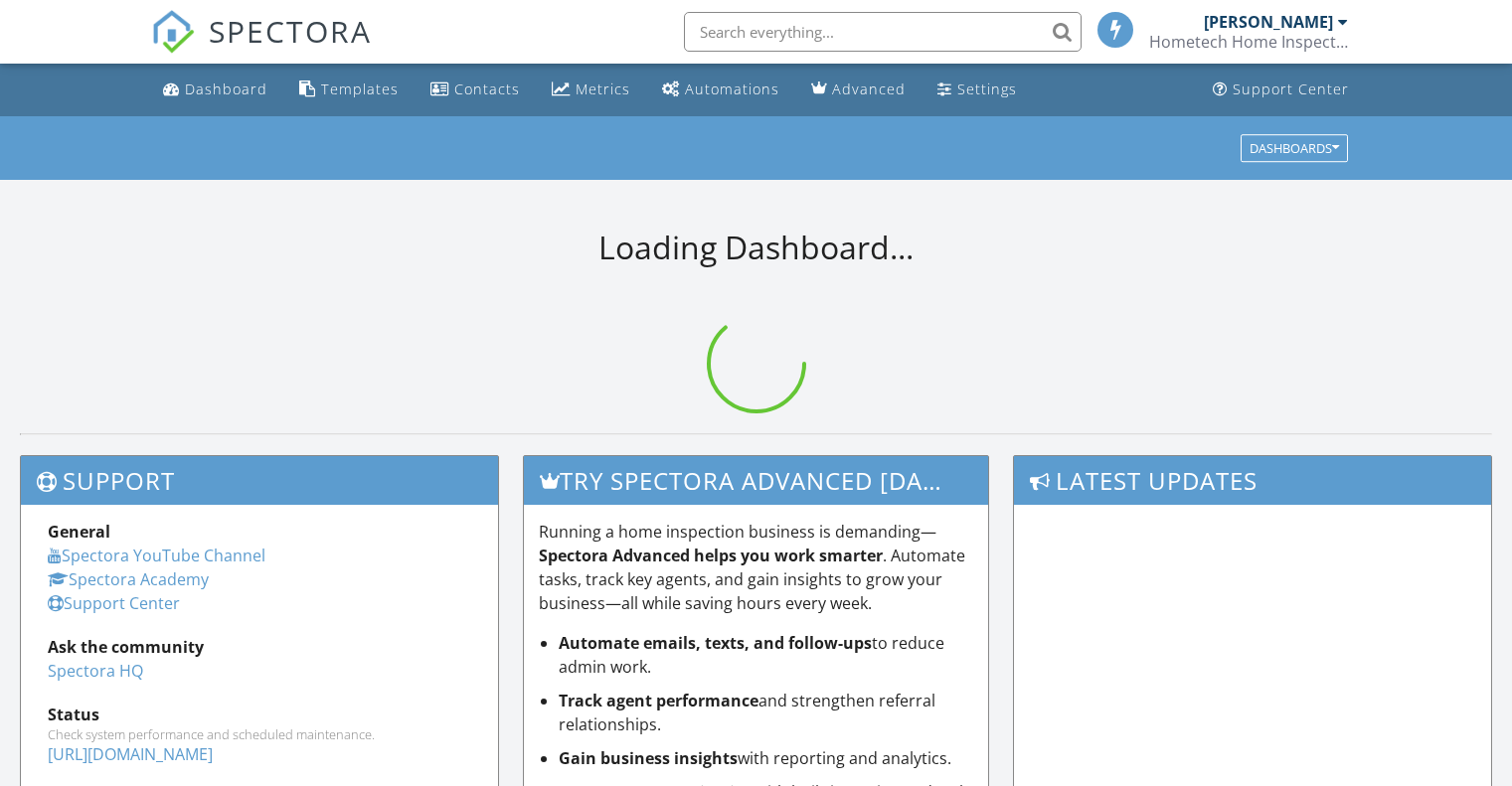 scroll, scrollTop: 0, scrollLeft: 0, axis: both 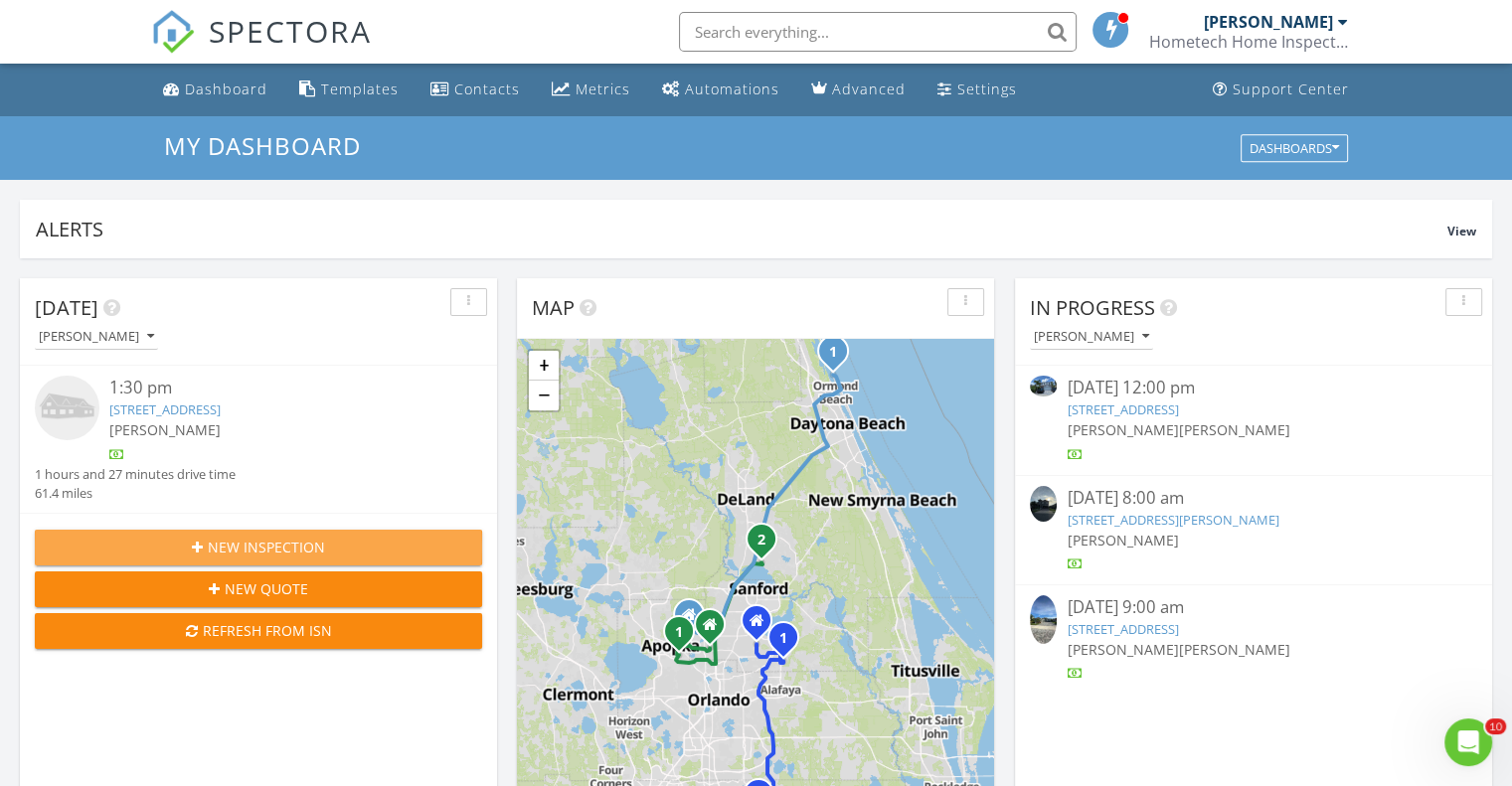 click on "New Inspection" at bounding box center [266, 547] 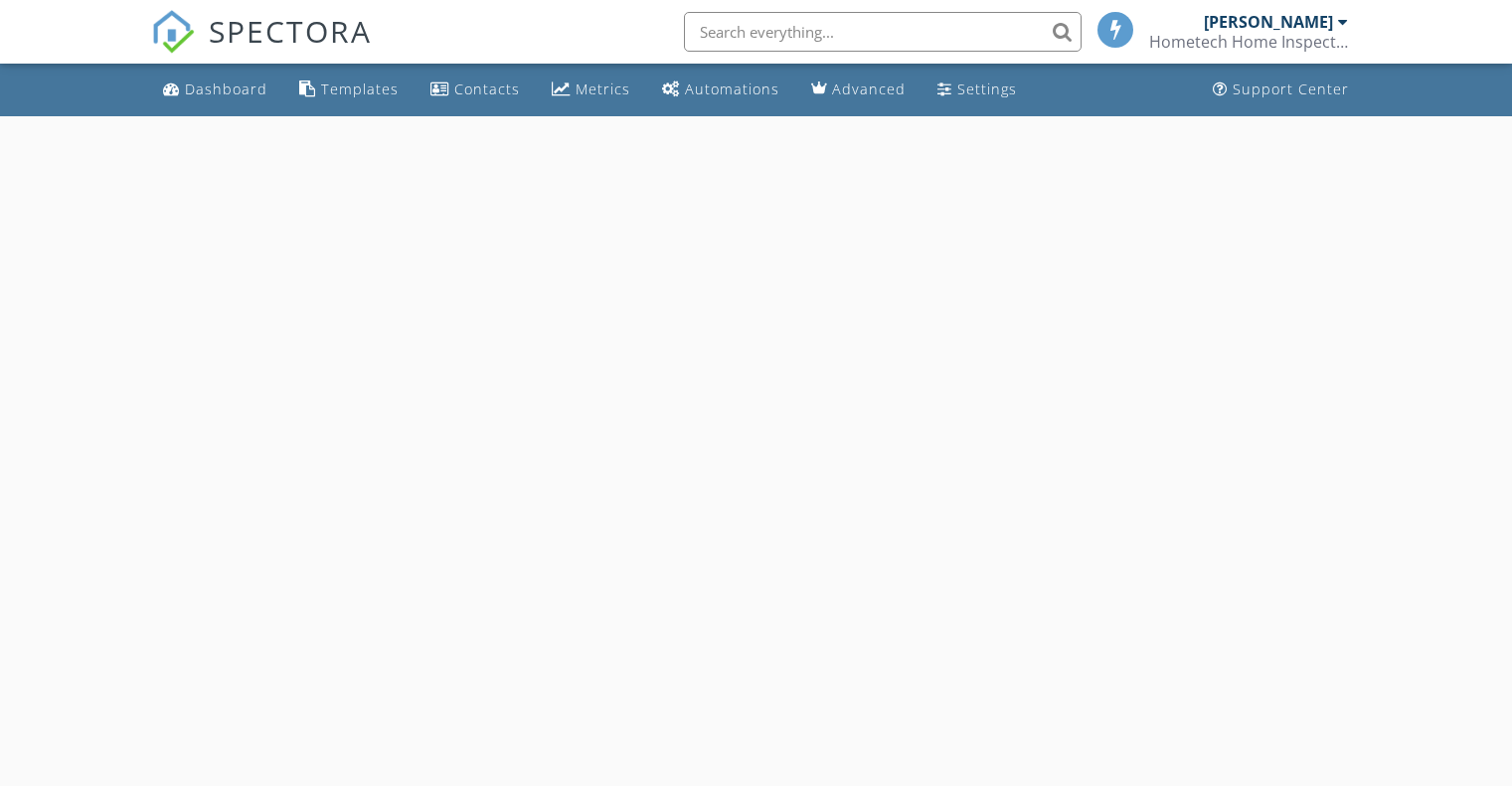 scroll, scrollTop: 0, scrollLeft: 0, axis: both 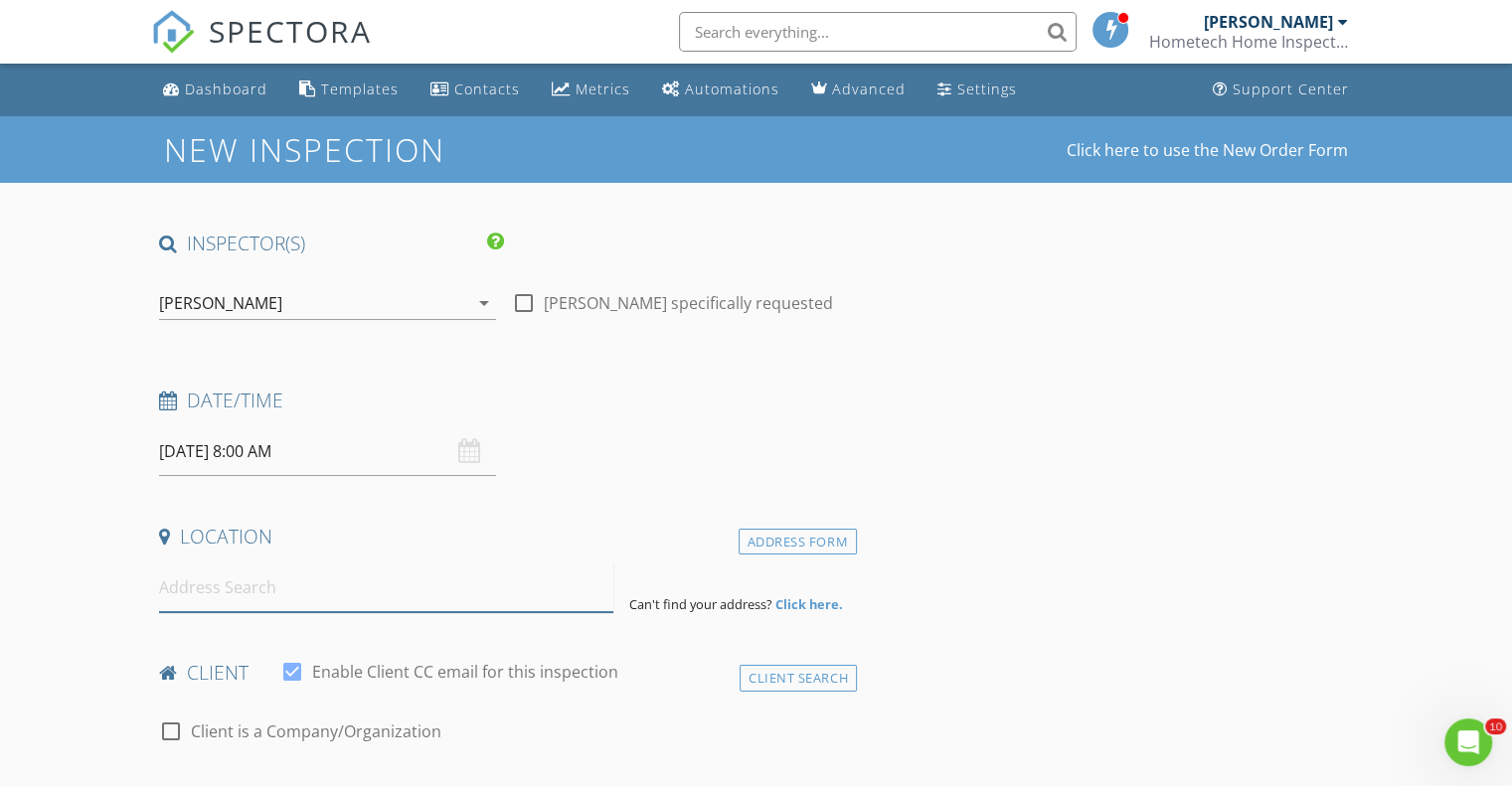 click at bounding box center (386, 587) 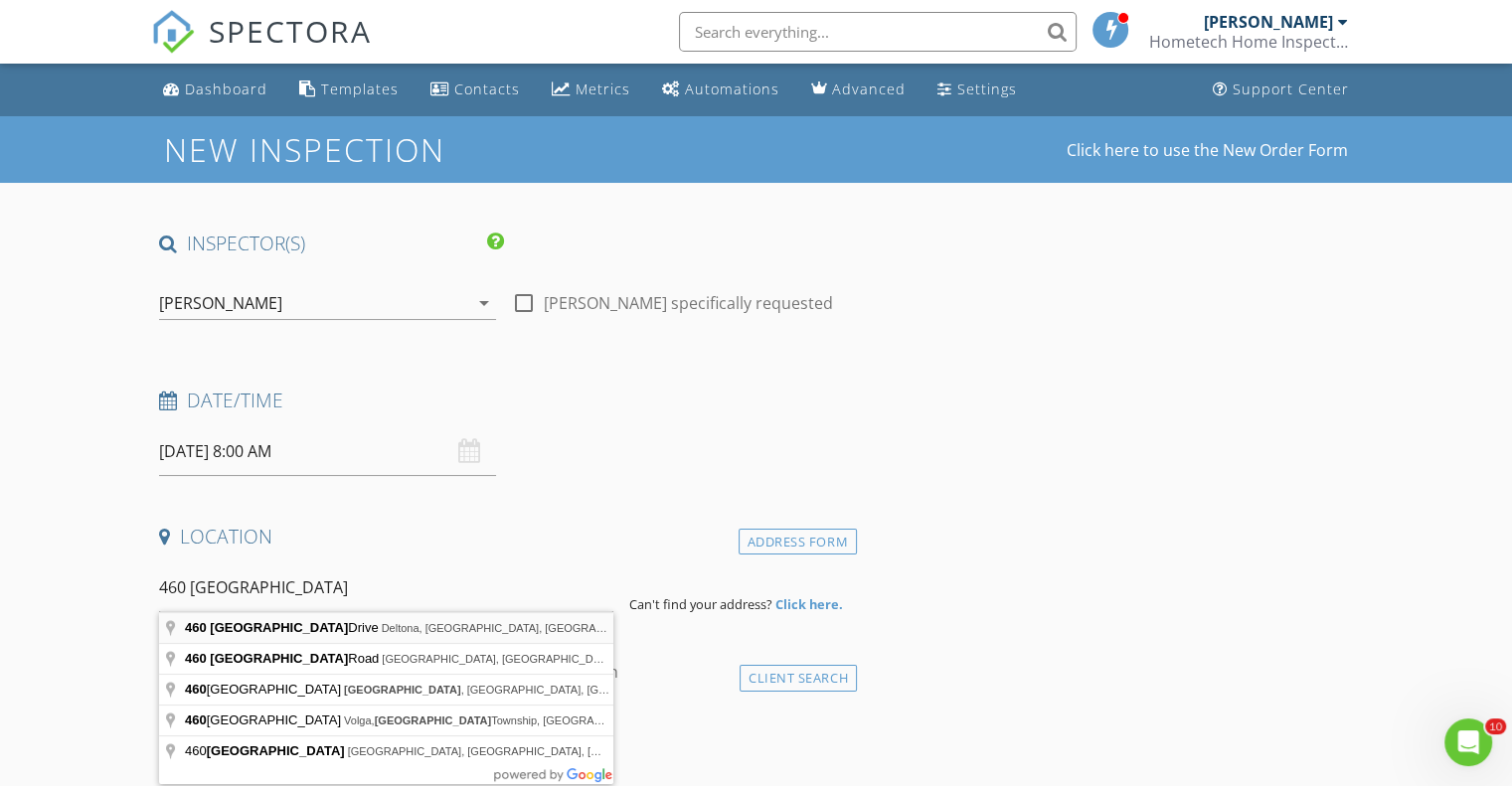 type on "[STREET_ADDRESS]" 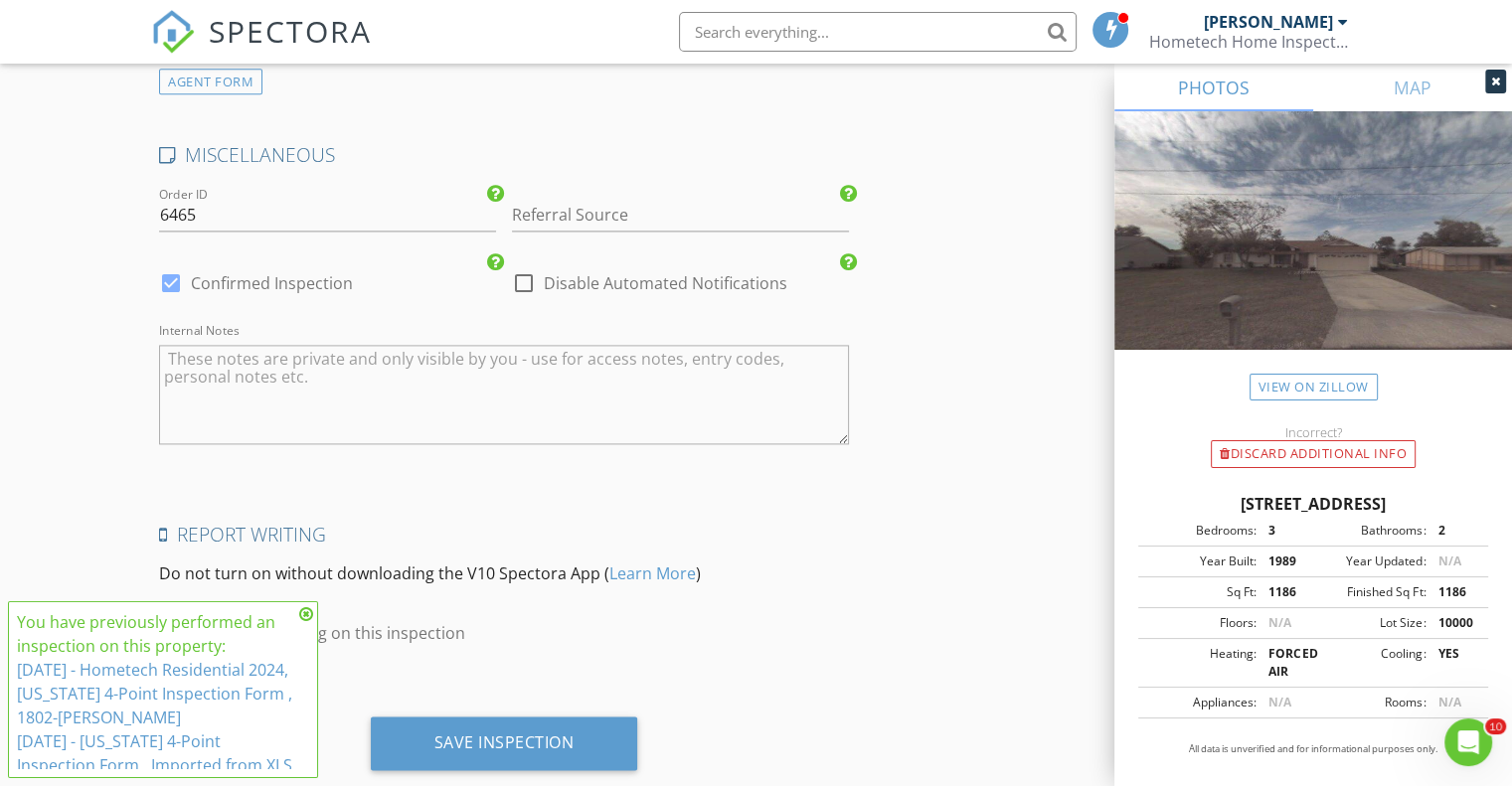 scroll, scrollTop: 2745, scrollLeft: 0, axis: vertical 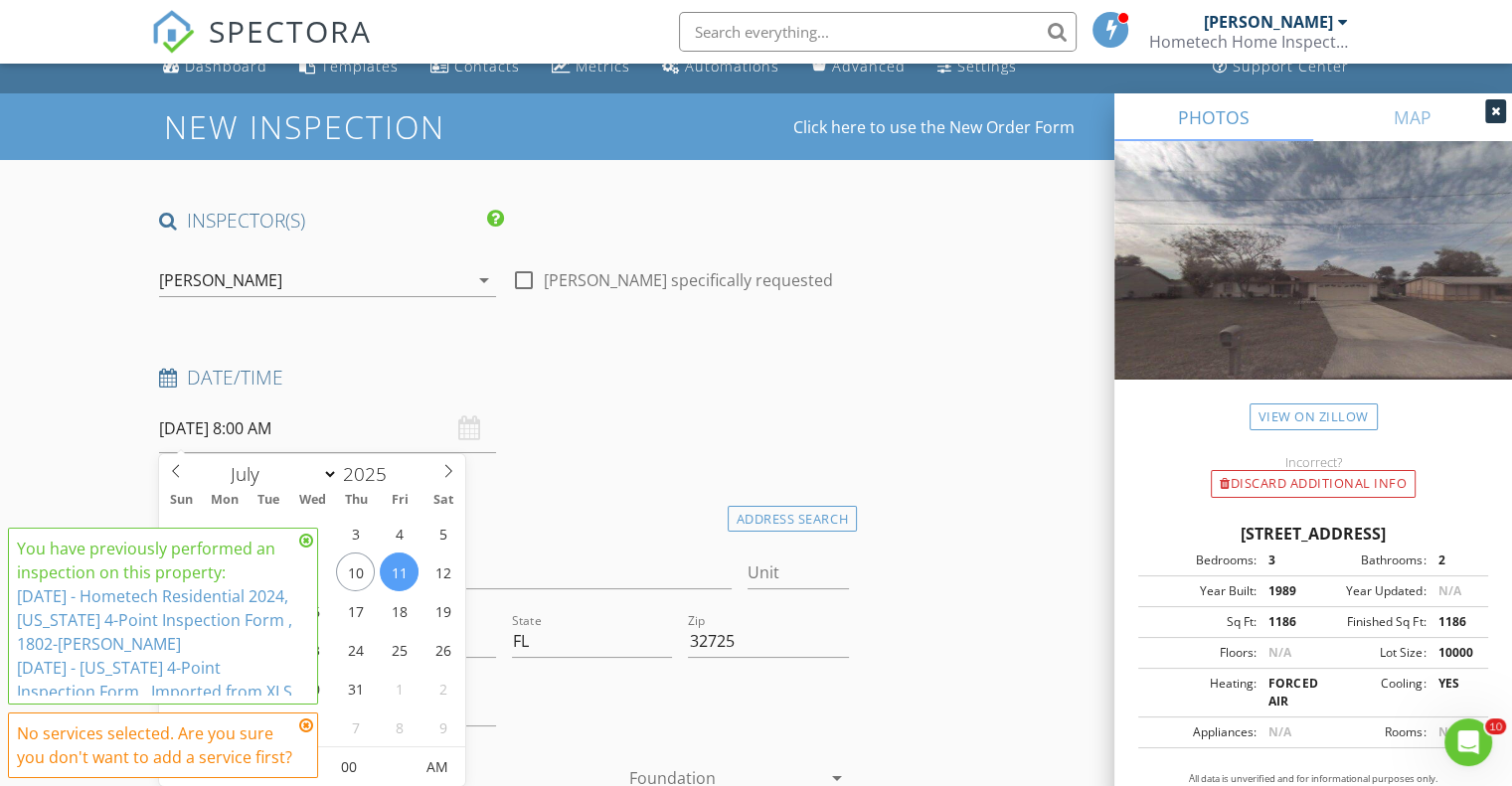 click on "07/11/2025 8:00 AM" at bounding box center [327, 428] 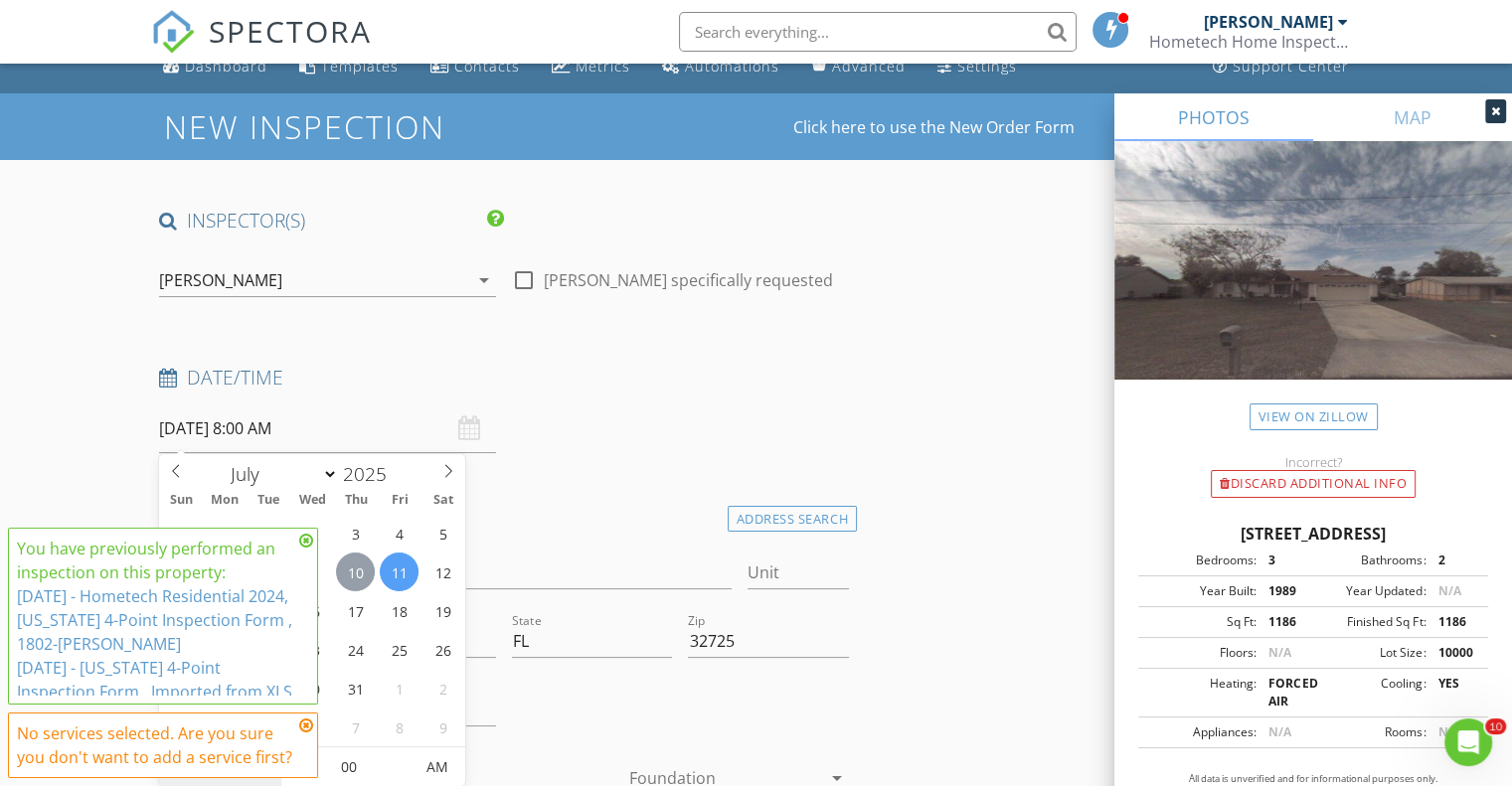 type on "[DATE] 8:00 AM" 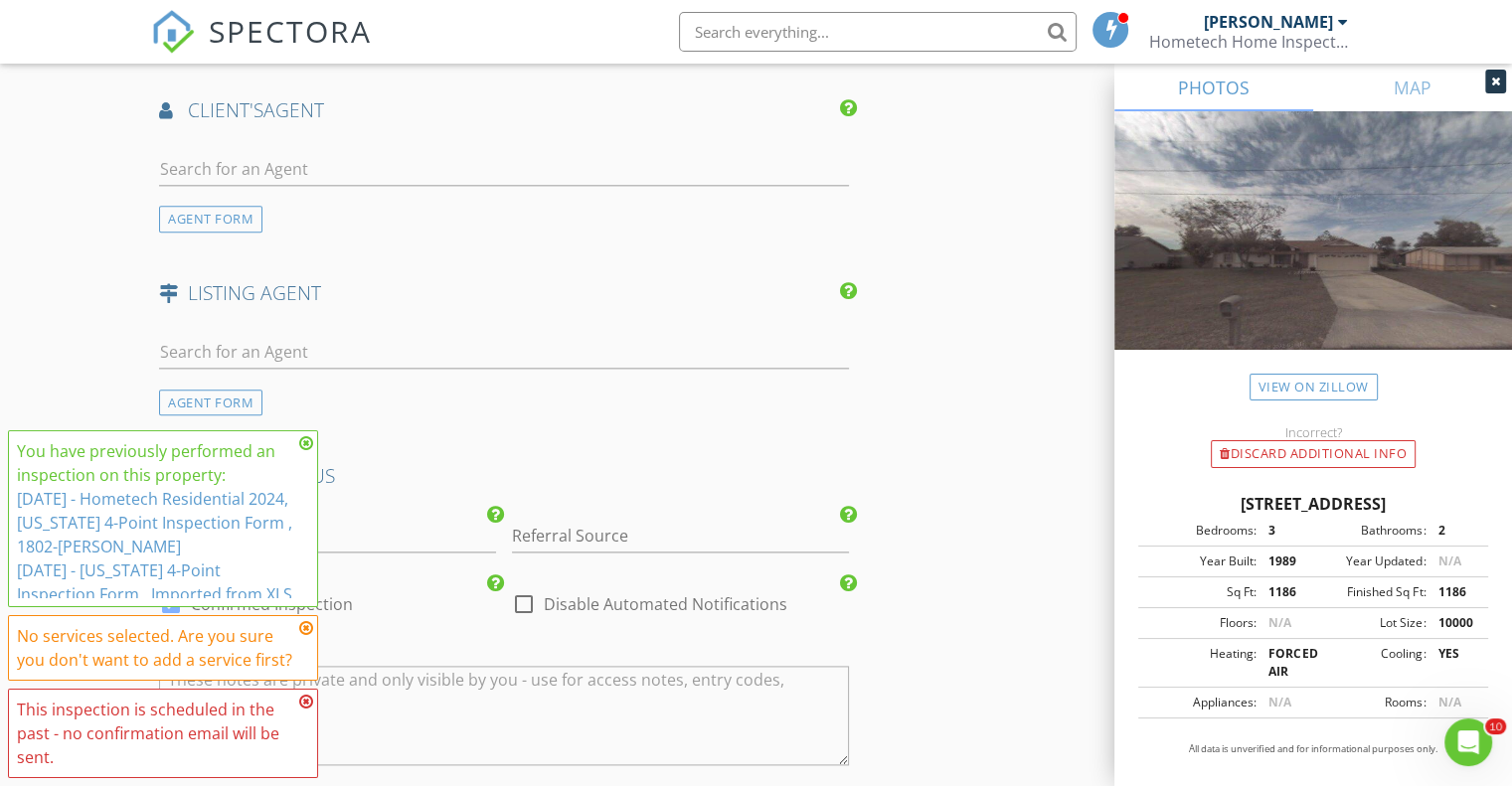 scroll, scrollTop: 2745, scrollLeft: 0, axis: vertical 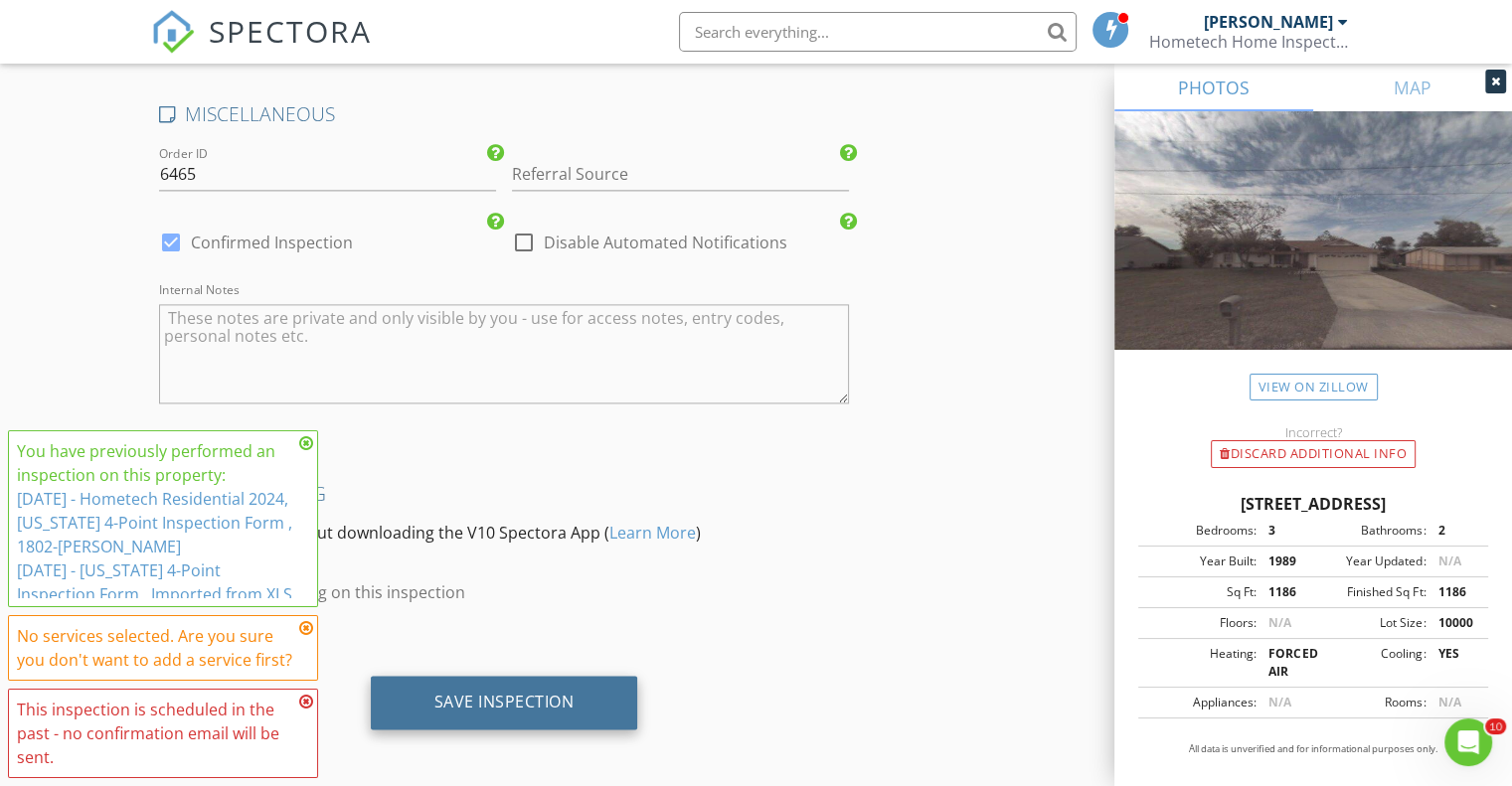 click on "Save Inspection" at bounding box center (504, 702) 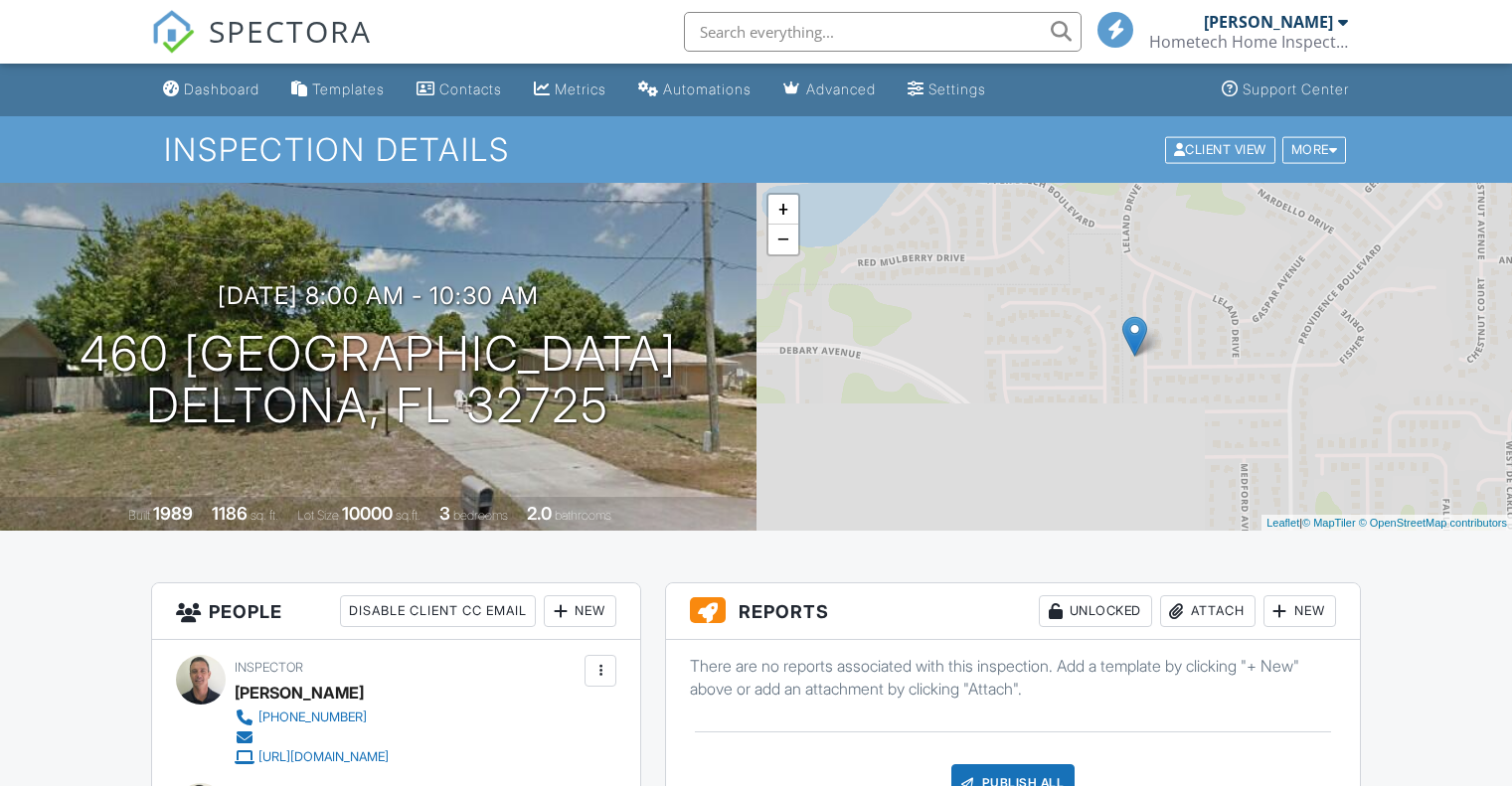 scroll, scrollTop: 0, scrollLeft: 0, axis: both 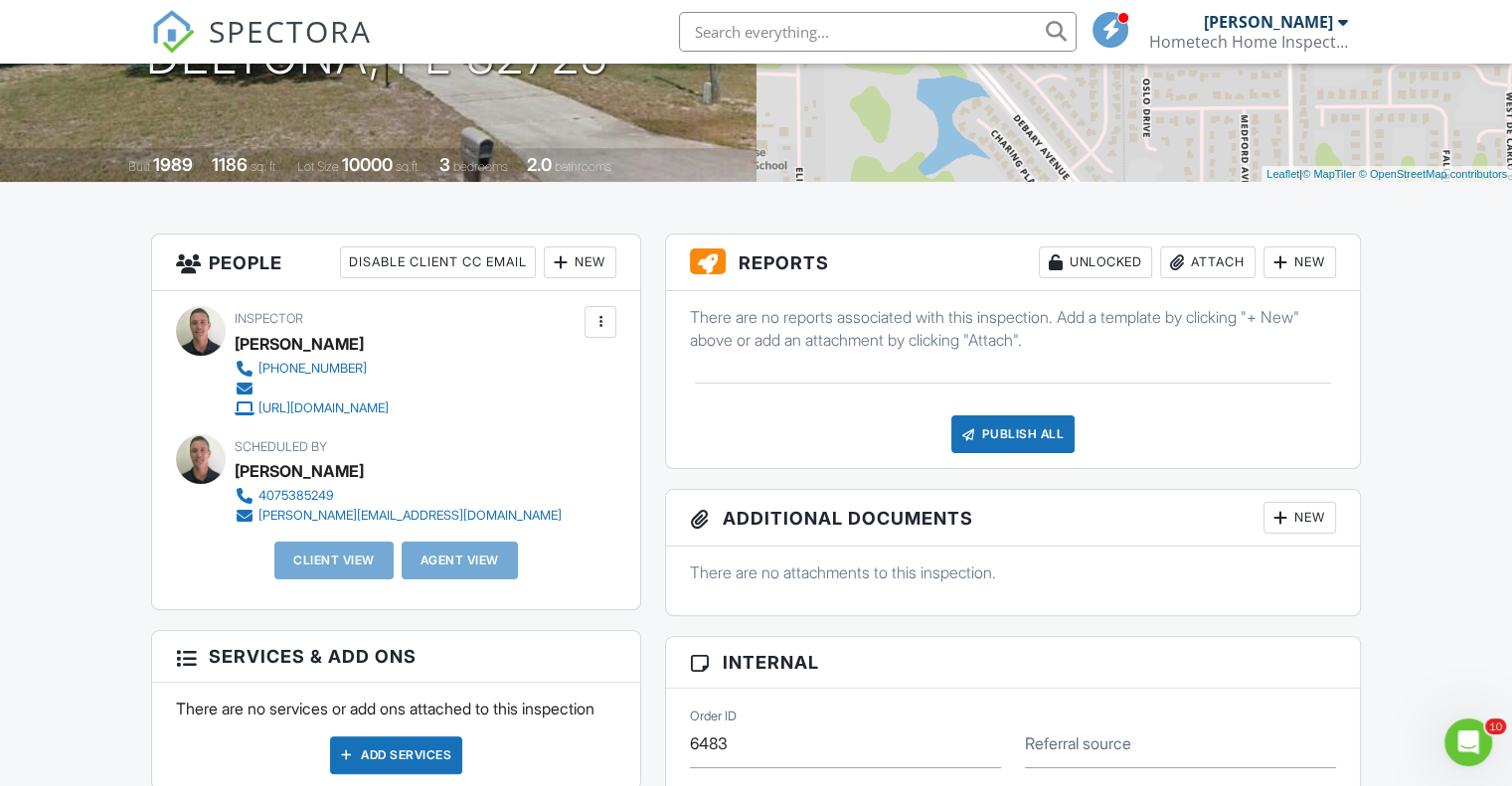 click on "New" at bounding box center (1299, 262) 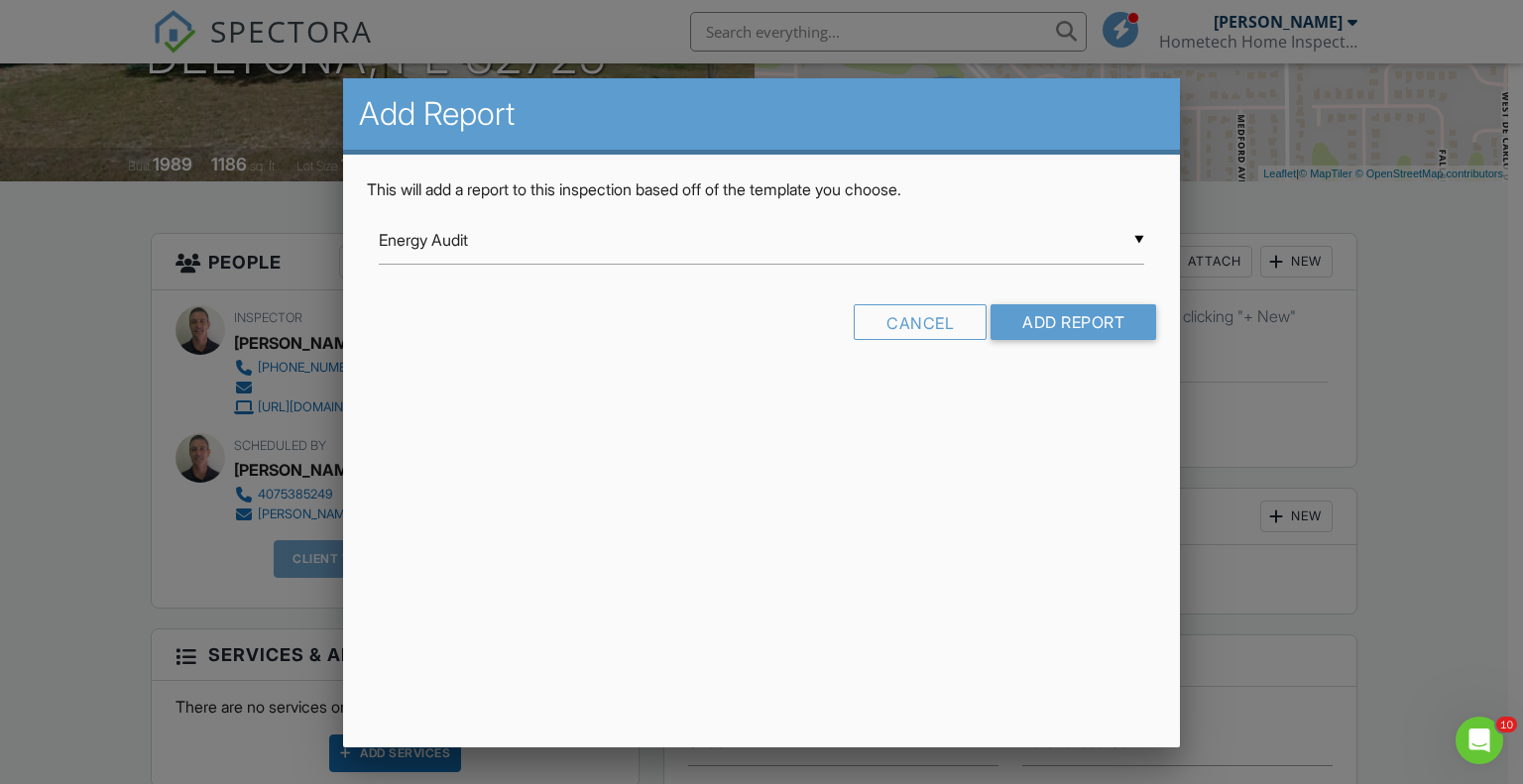 click on "▼ Energy Audit Energy Audit Hometech - Inspectify Hometech - Inspectify - Copy Hometech- Post Storm Hometech - Residential Contractor Test: From Master Copy Hometech - Residential (G) - The New Master 10-19-23 Hometech - Residential (J) - Backup 7-06-2023 Hometech - Residential (J) - Edit Copy Hometech - Residential (J) - Master Copy - Copy Hometech - Residential (J) - OLD SKOOL Hometech- Specific / Specialty Hometech- Specific / Specialty - Copy Hometech- Specific / Specialty - Copy Roof Certification  - Adrian Roof Certification  - Austin Roof Inspection (Full Inspection-Updated 10-12-22) Super Inspector Residential Inspection* from Super Inspector 1802-Adrian 1802-Austin 1802-Felipe 1802-Greg 1802-Sterling 1802-Wayne Commercial from Grand Home Inspection Commercial from Grand Home Inspection COMMERCIAL- MASTER COPY- 11-30-23 Commercial - PCA- In Construction Florida 4-Point Inspection Form (2025-Adrian) Florida 4-Point Inspection Form (2025-Austin) Florida 4-Point Inspection Form (2025-Felipe)" at bounding box center (762, 240) 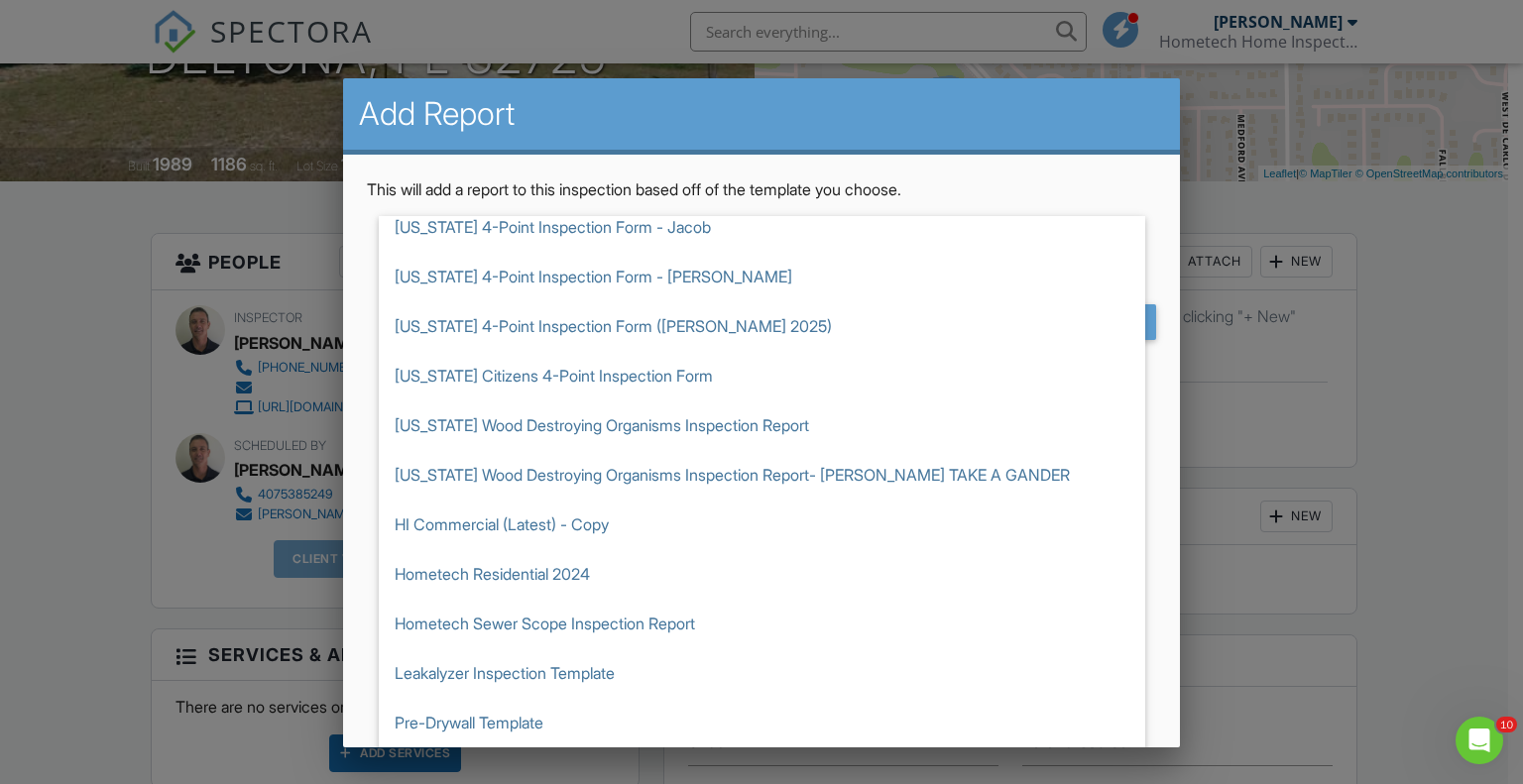 scroll, scrollTop: 1754, scrollLeft: 0, axis: vertical 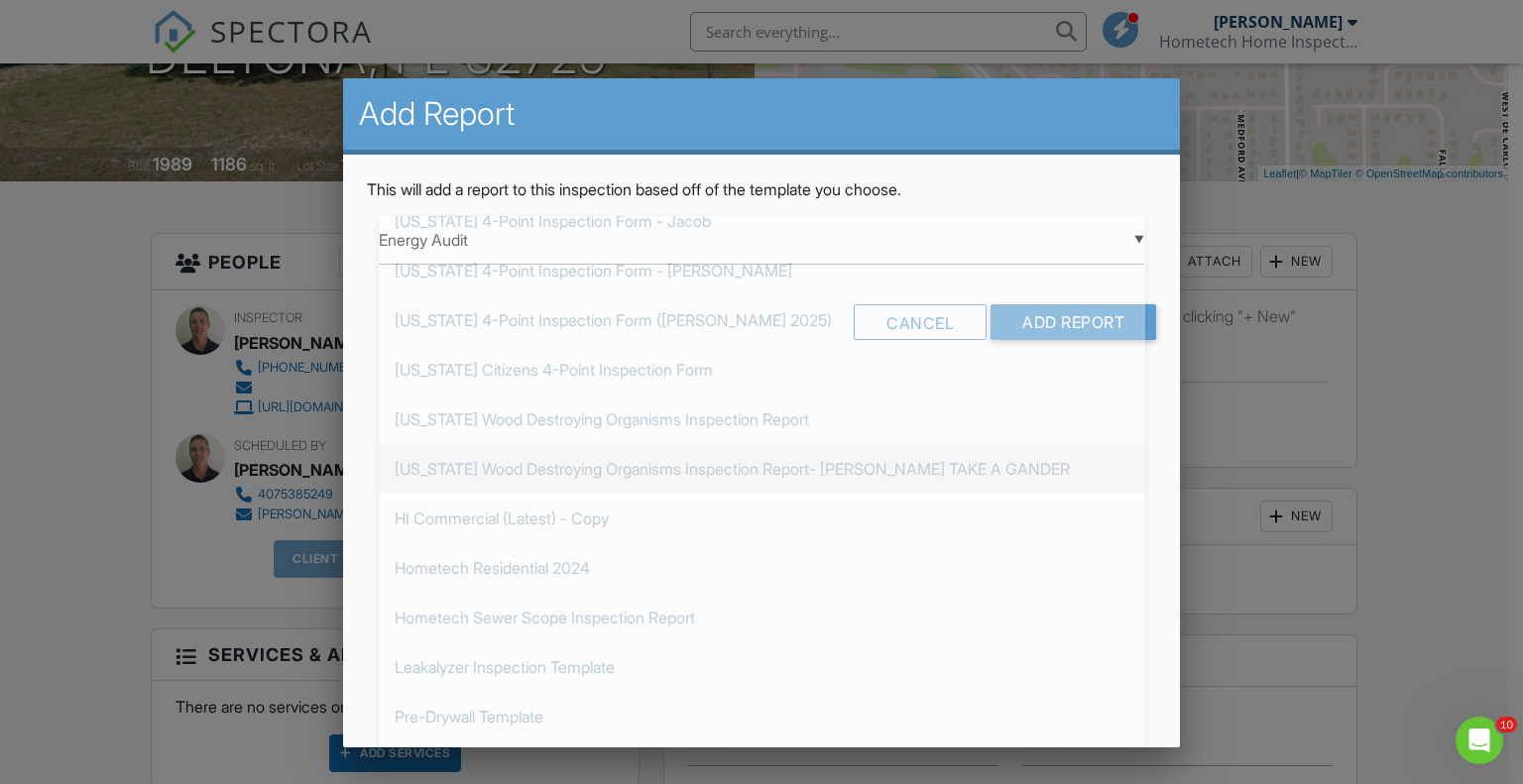 click on "Florida Wood Destroying Organisms Inspection Report- GREG TAKE A GANDER" at bounding box center [762, 469] 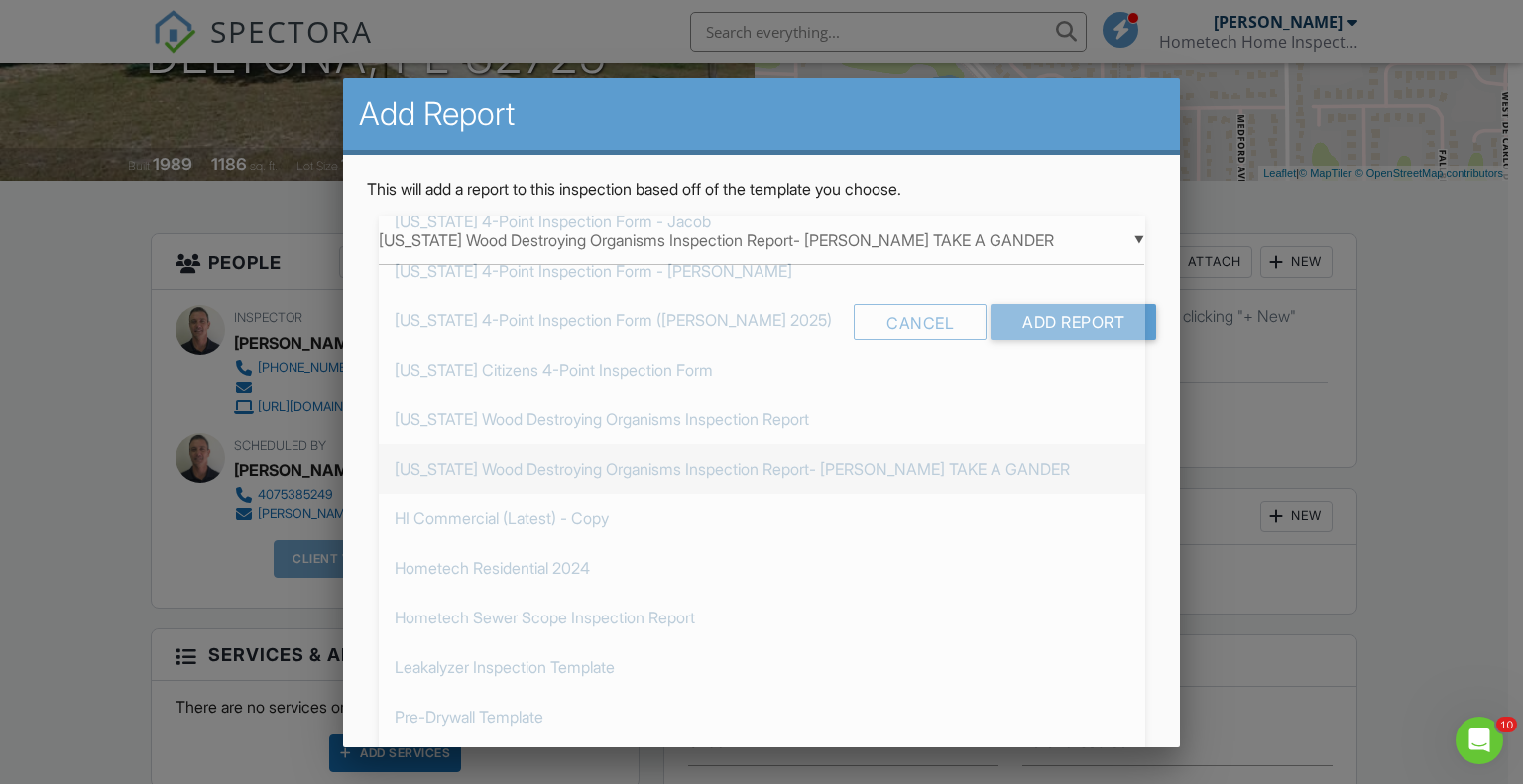 scroll, scrollTop: 1811, scrollLeft: 0, axis: vertical 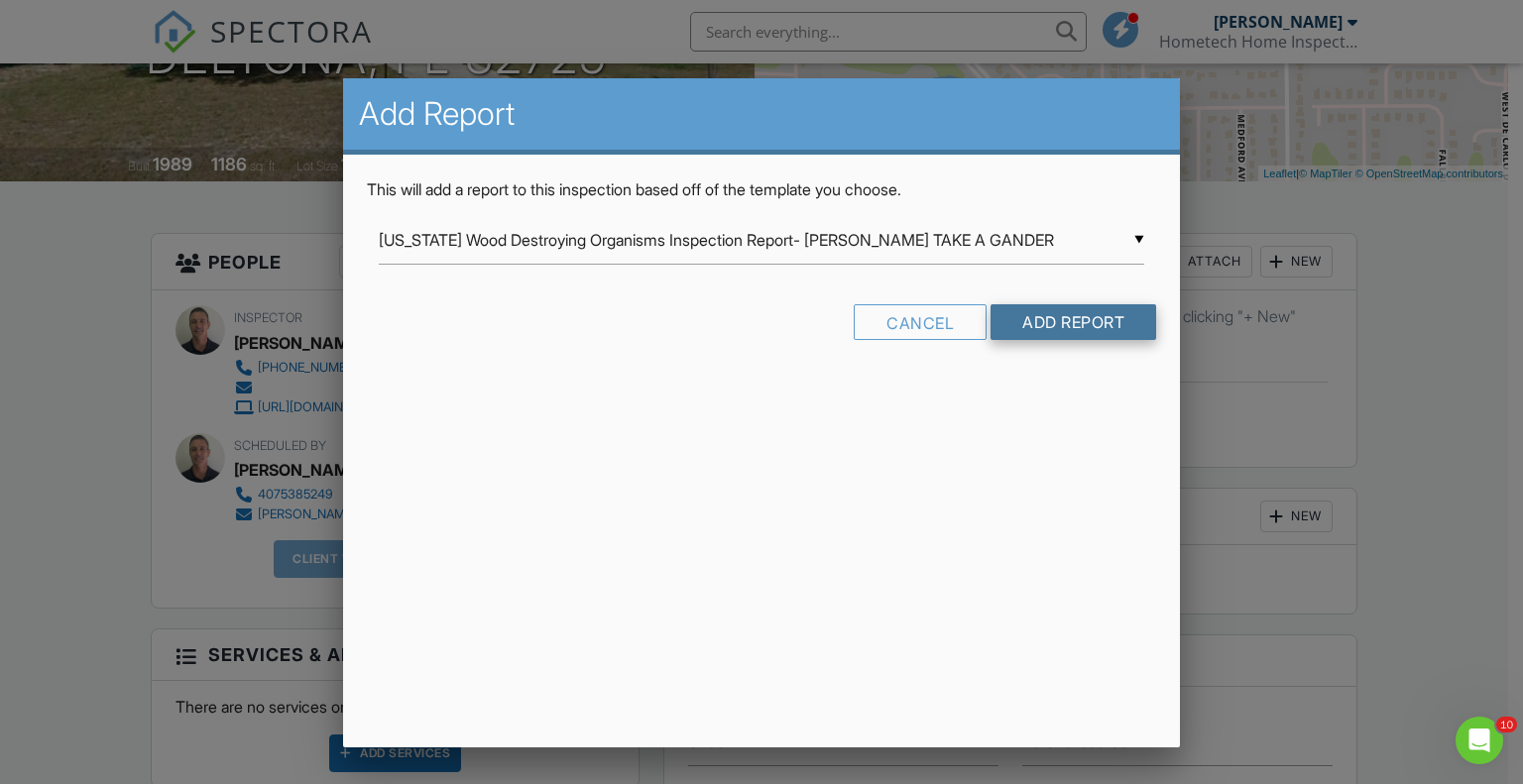 click on "Add Report" at bounding box center (1073, 322) 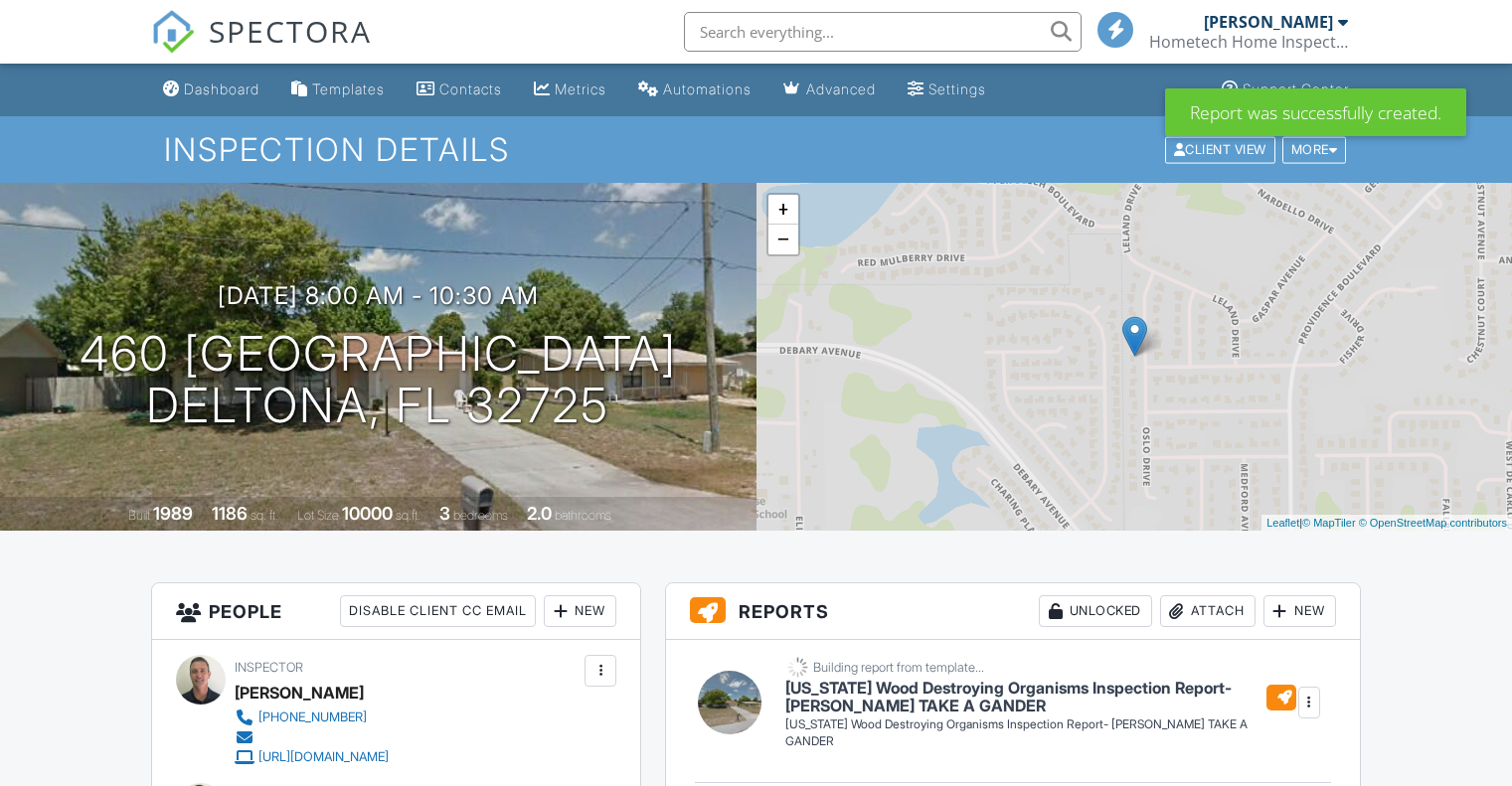 scroll, scrollTop: 0, scrollLeft: 0, axis: both 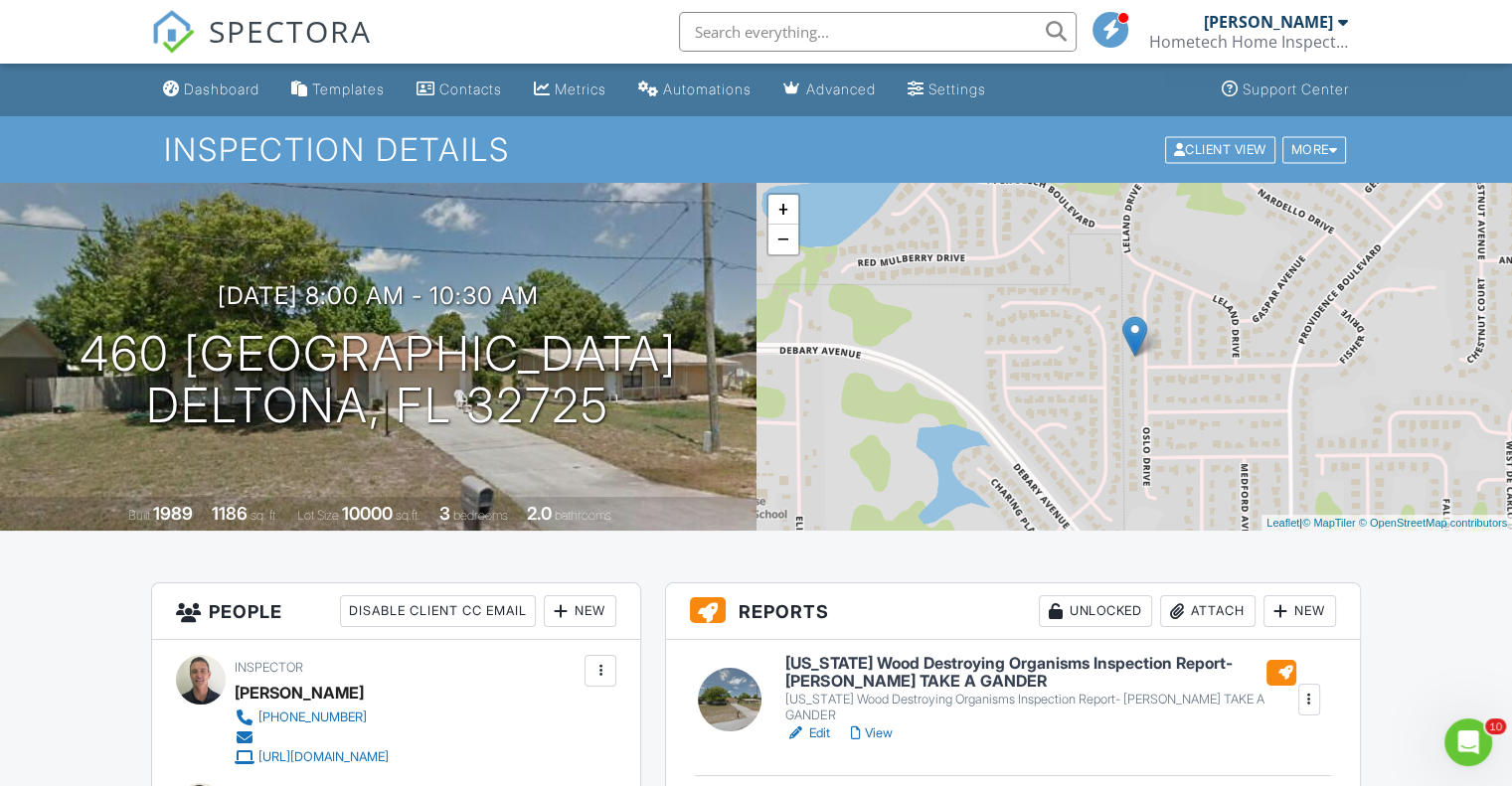 click on "Edit" at bounding box center [807, 733] 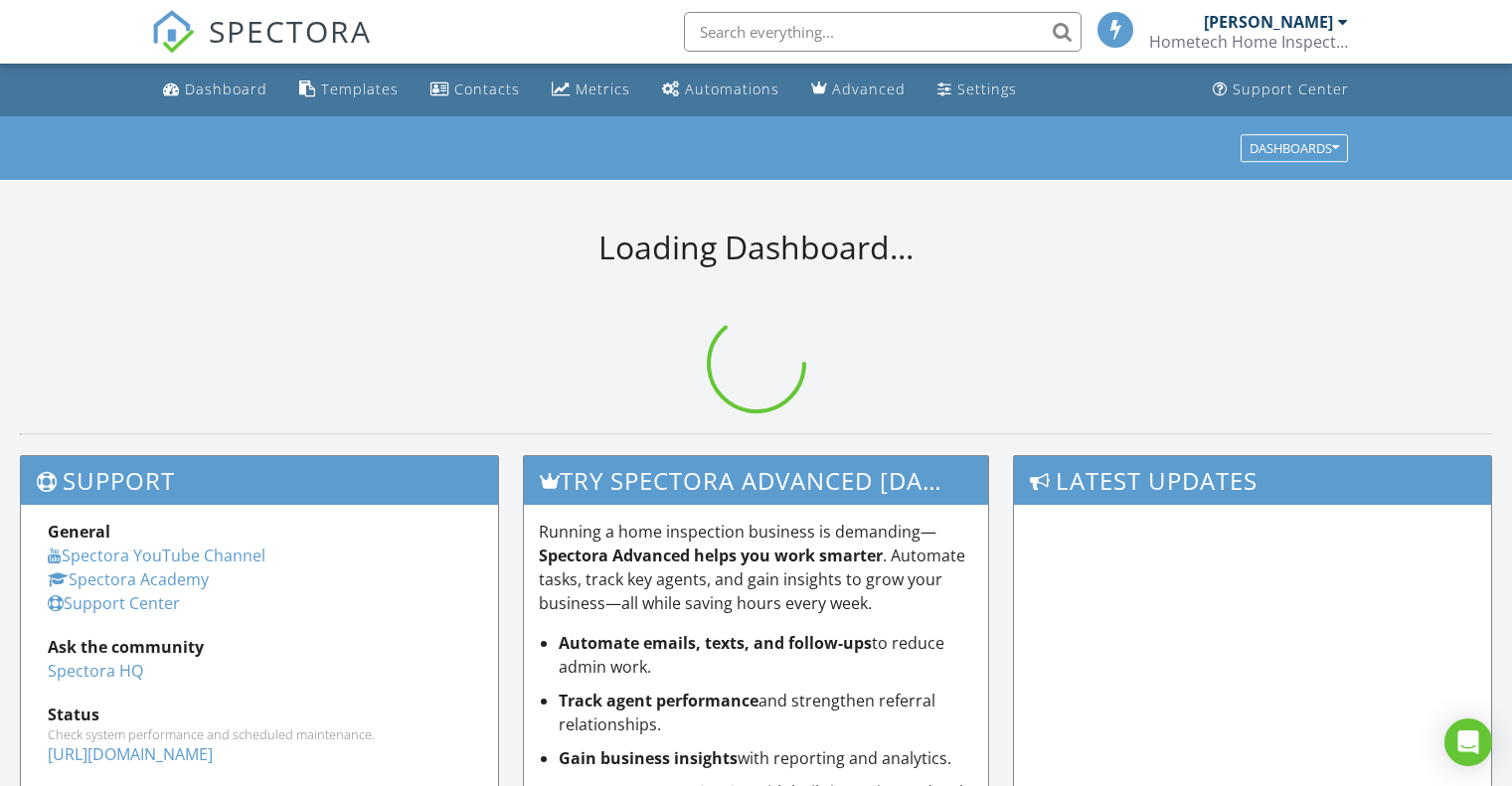 scroll, scrollTop: 0, scrollLeft: 0, axis: both 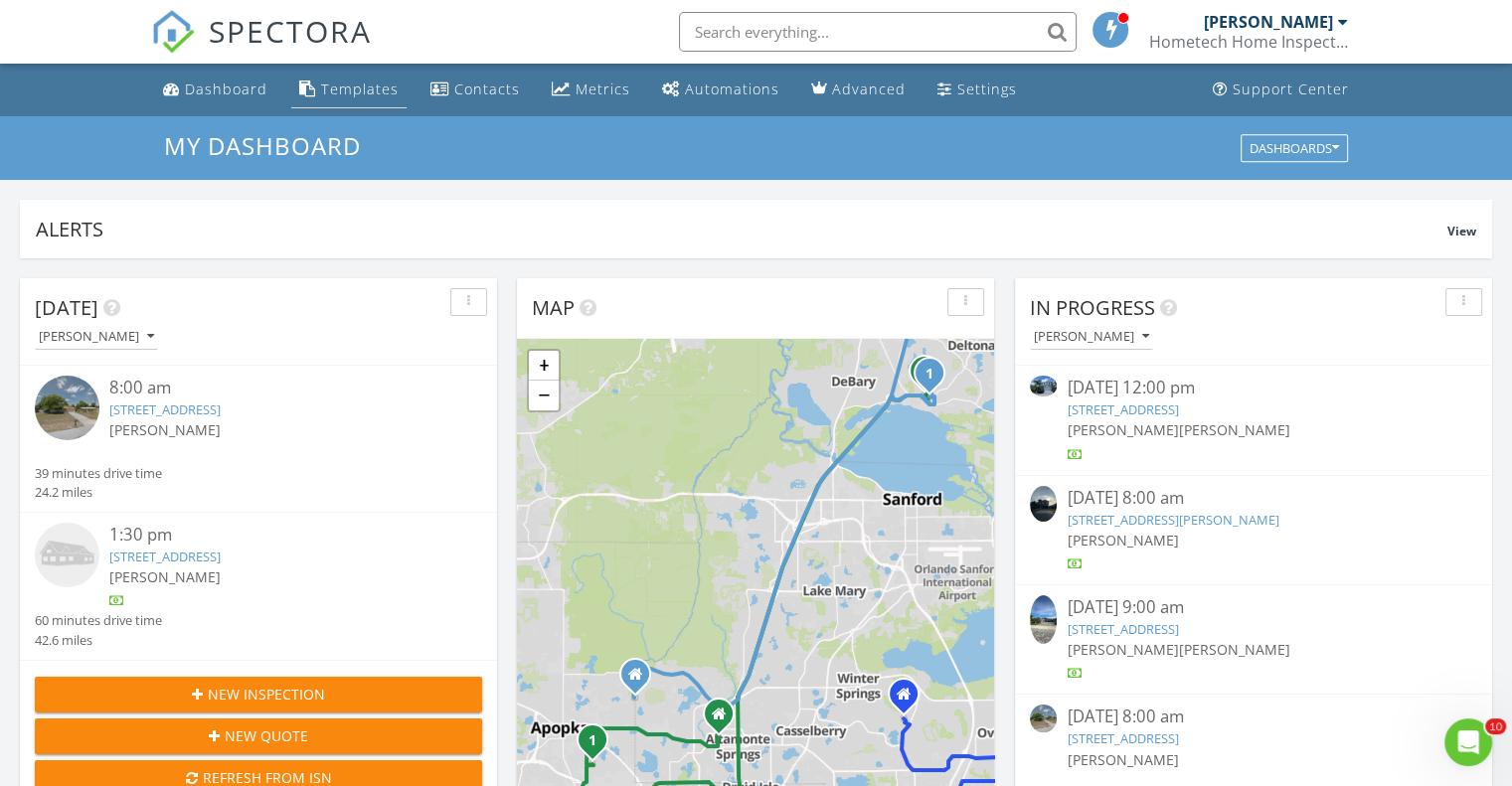 click on "Templates" at bounding box center (349, 89) 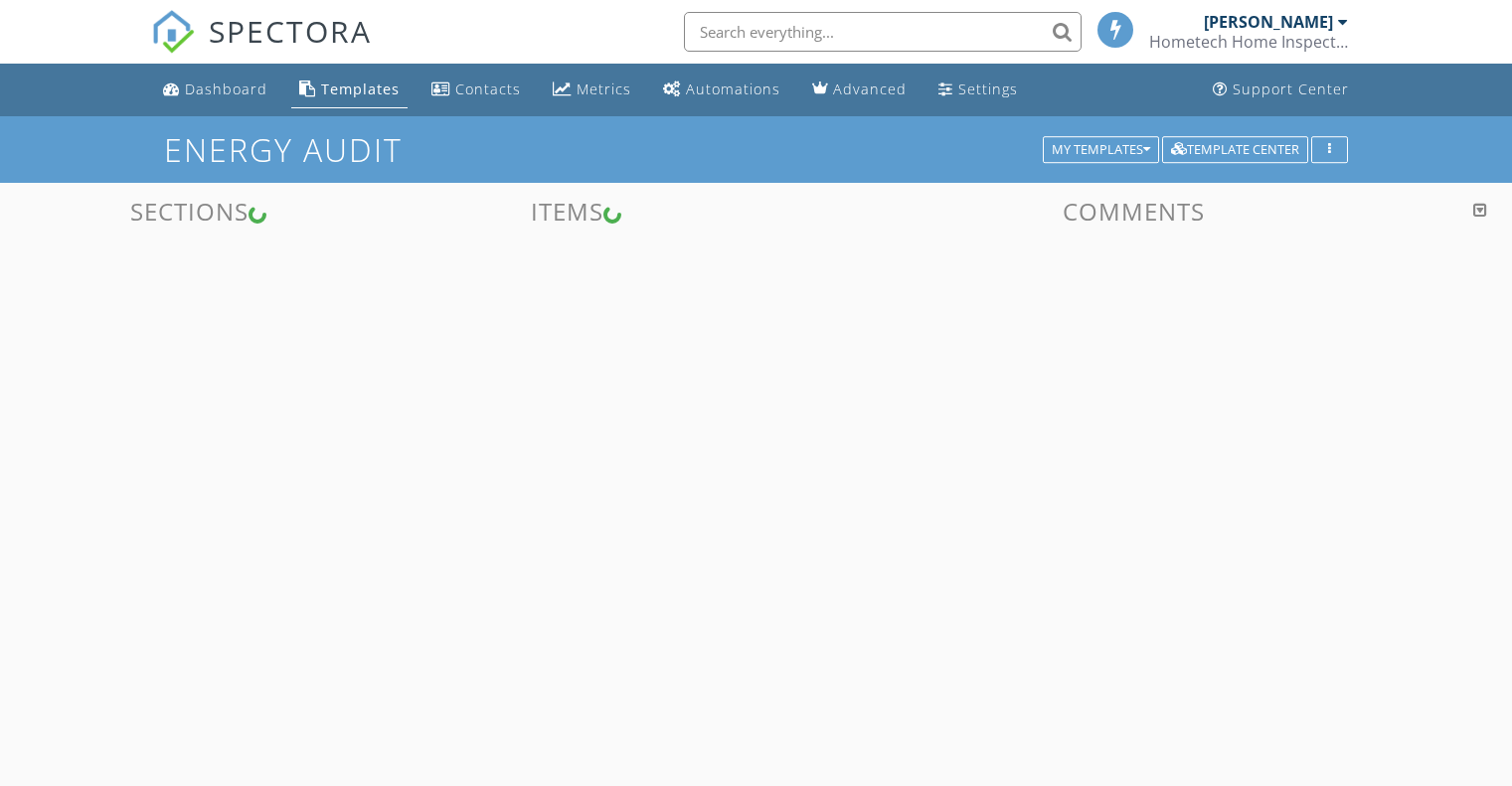 scroll, scrollTop: 0, scrollLeft: 0, axis: both 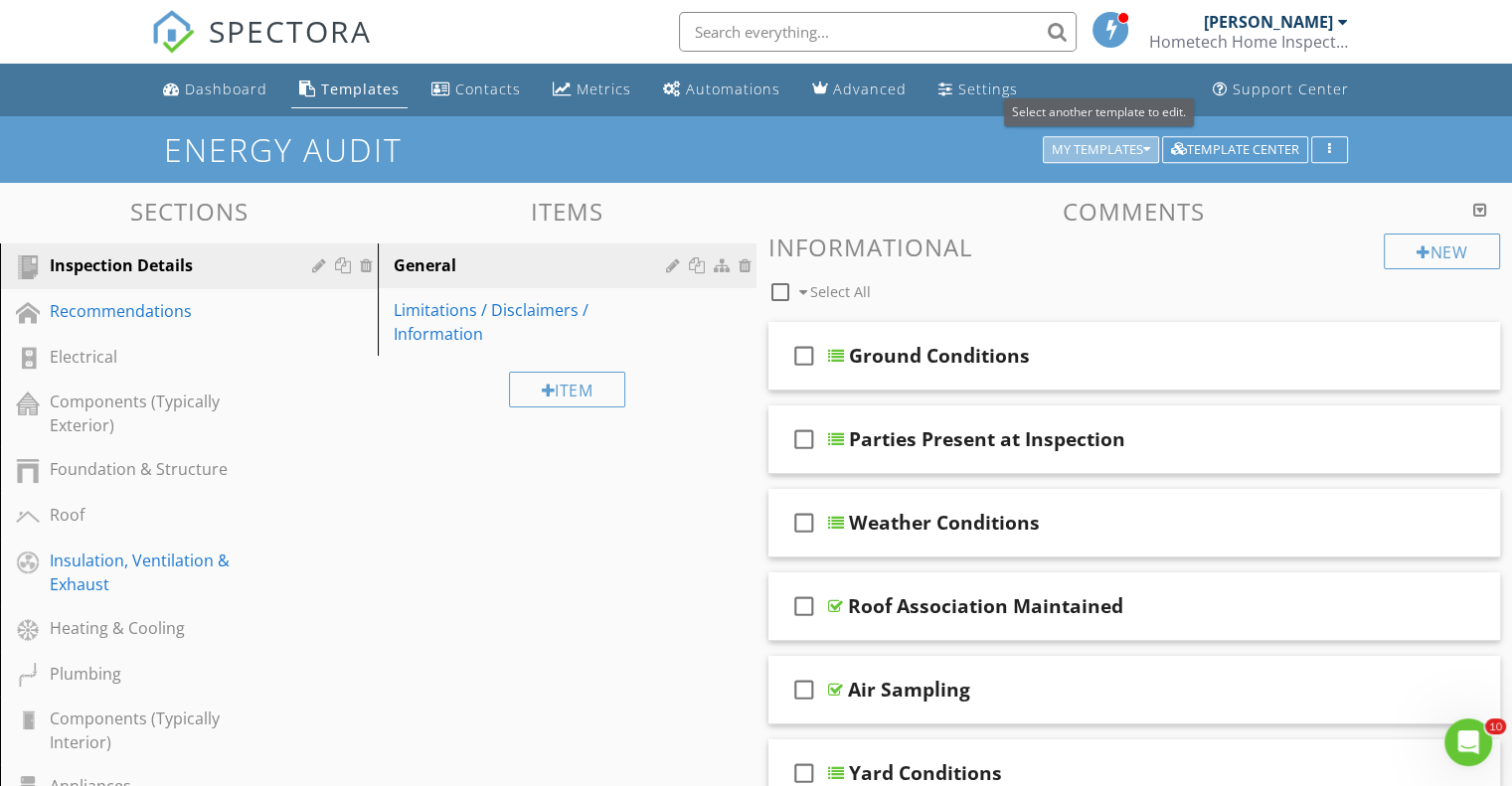 click at bounding box center (1146, 150) 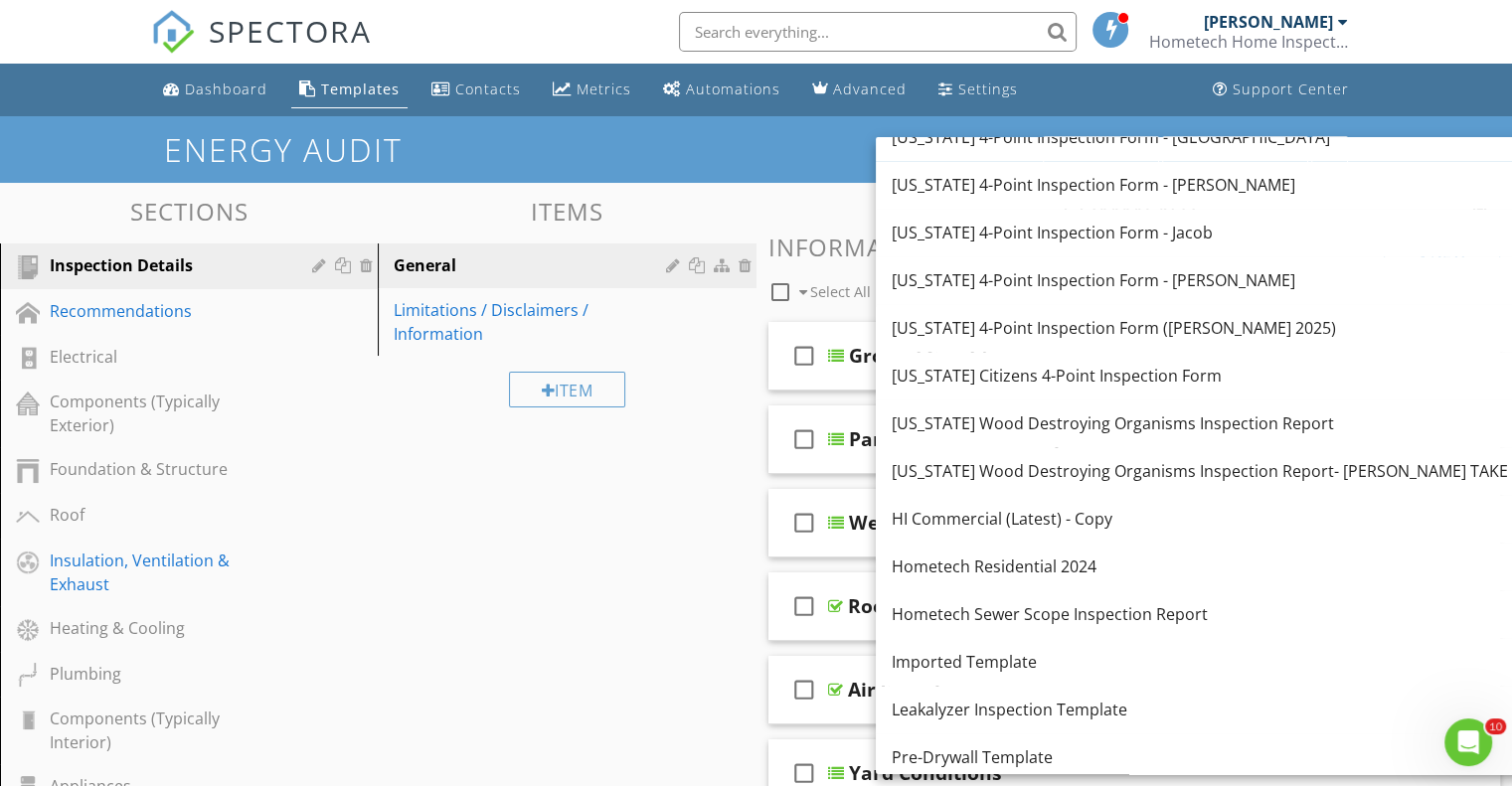 scroll, scrollTop: 1699, scrollLeft: 0, axis: vertical 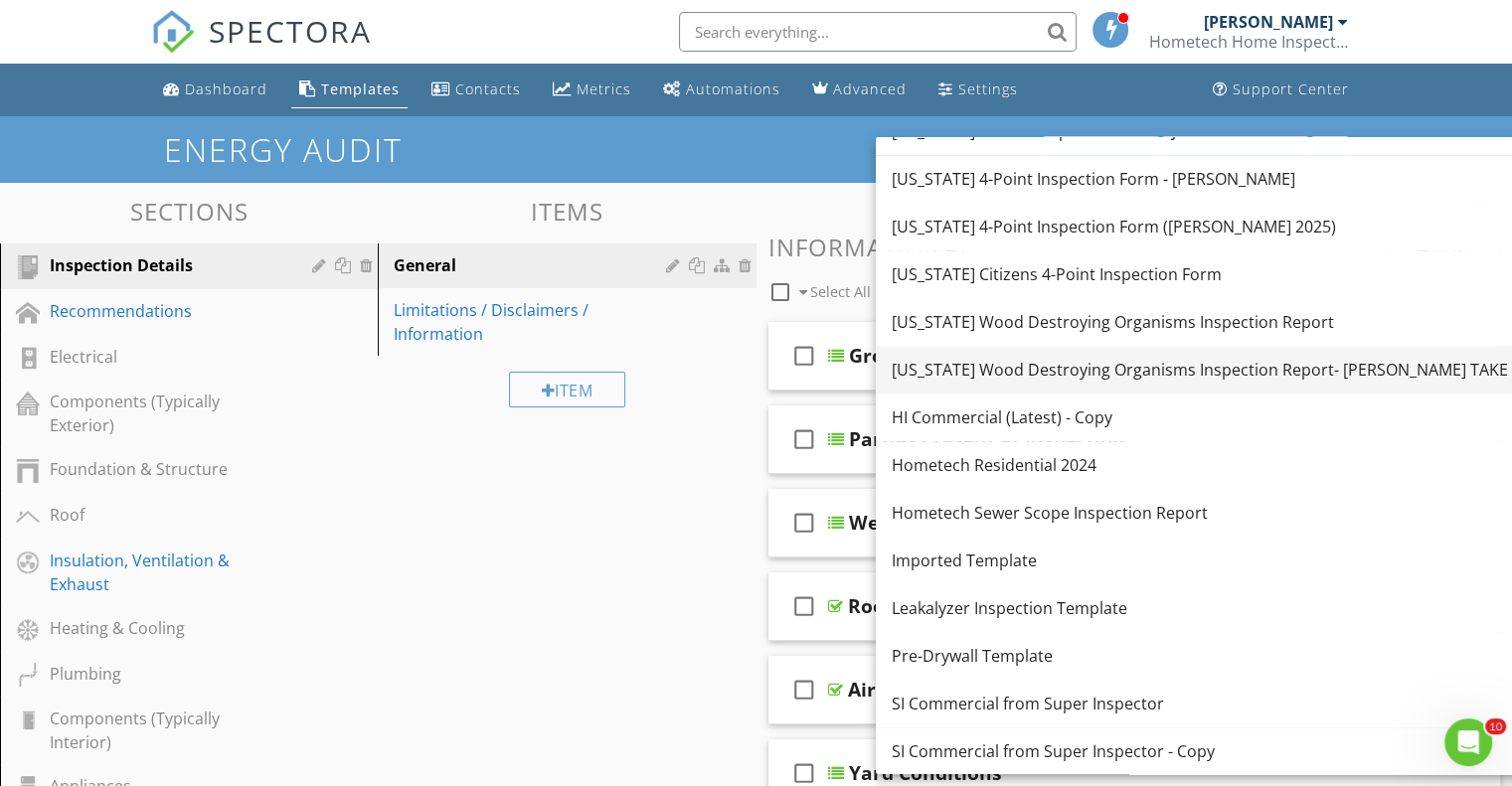 click on "[US_STATE] Wood Destroying Organisms Inspection Report- [PERSON_NAME] TAKE A GANDER" at bounding box center (1241, 370) 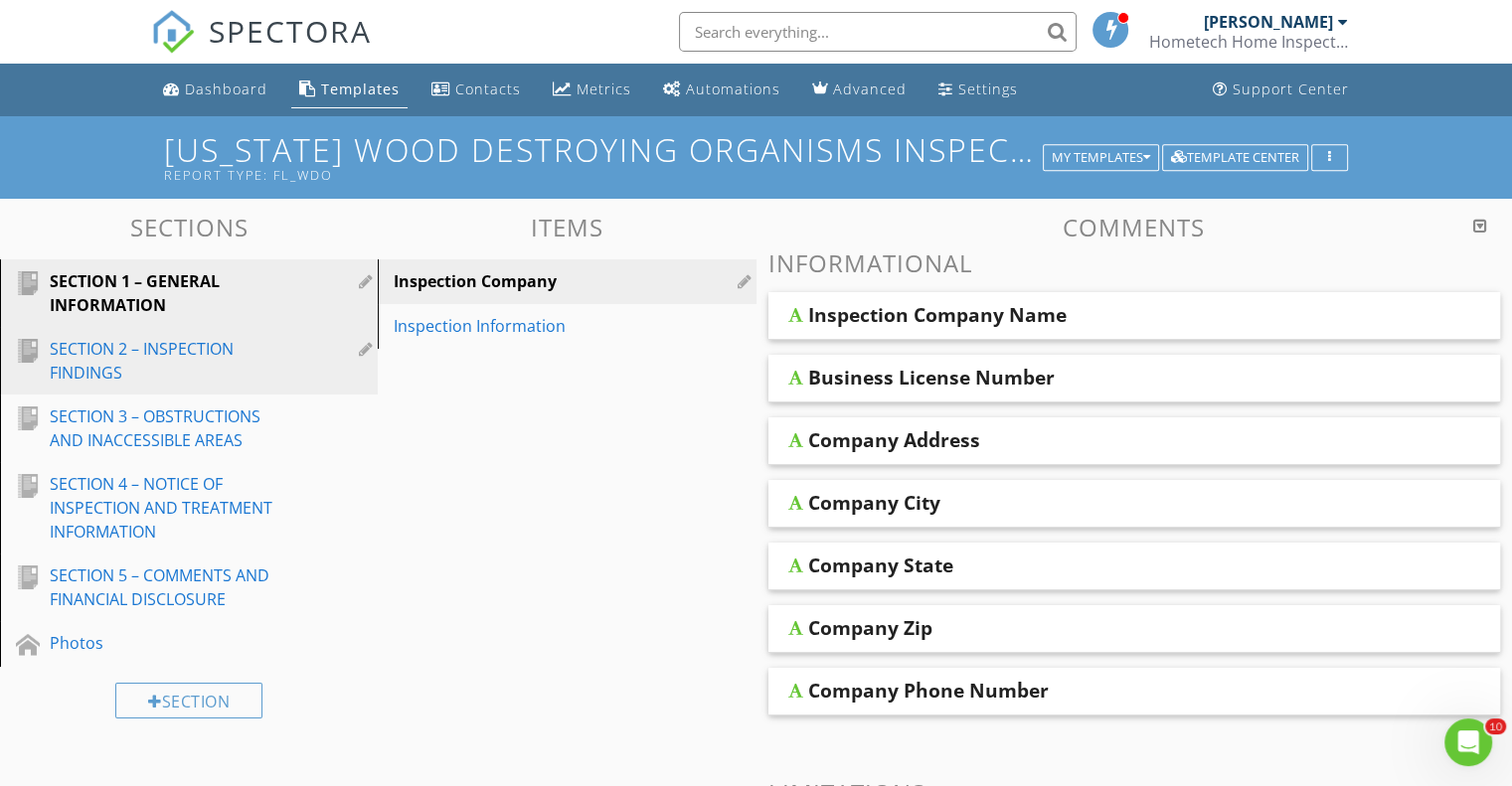 click on "SECTION 2 – INSPECTION FINDINGS" at bounding box center [166, 361] 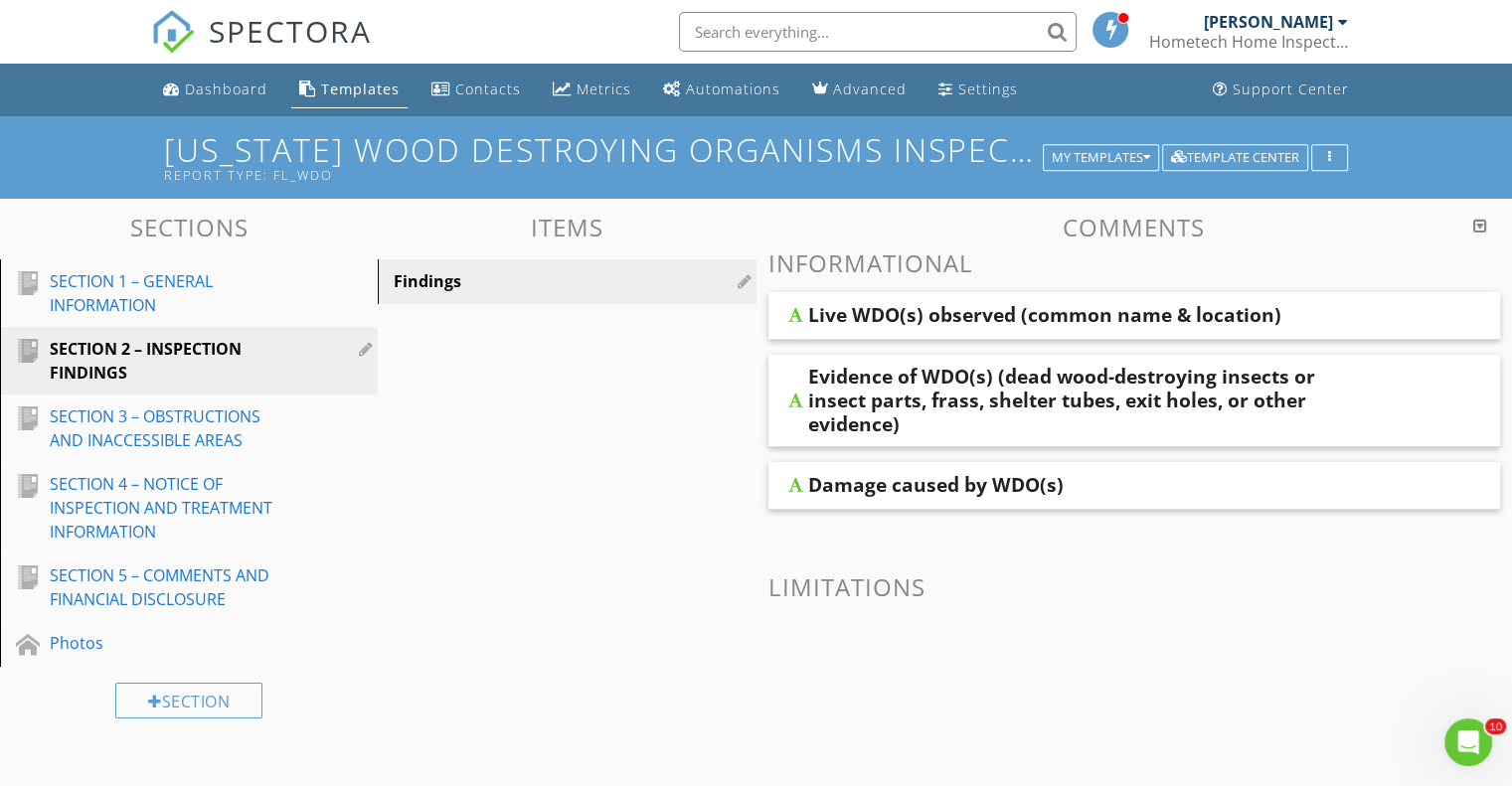 click on "Live WDO(s) observed (common name & location)" at bounding box center [1045, 315] 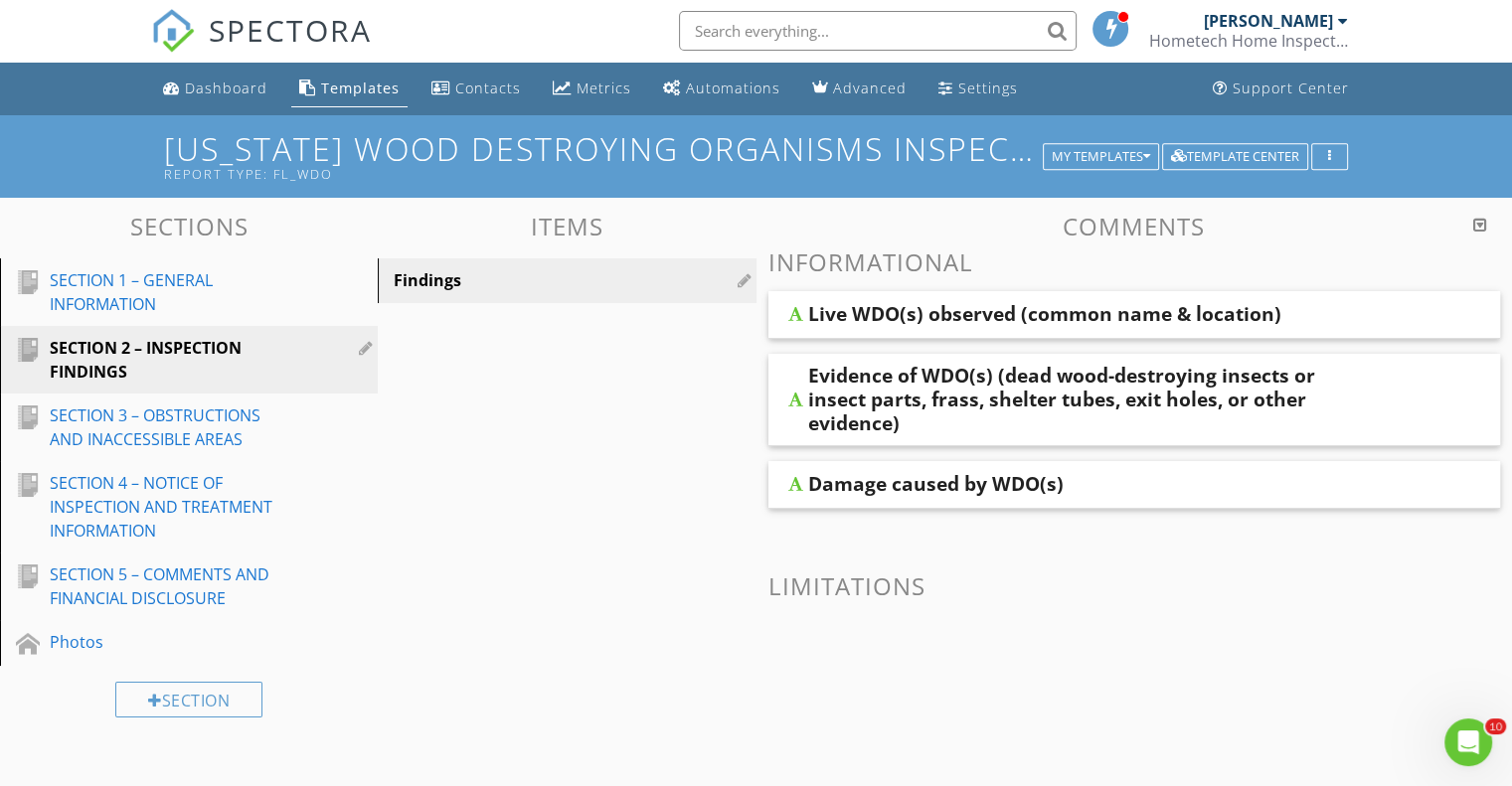 scroll, scrollTop: 62, scrollLeft: 0, axis: vertical 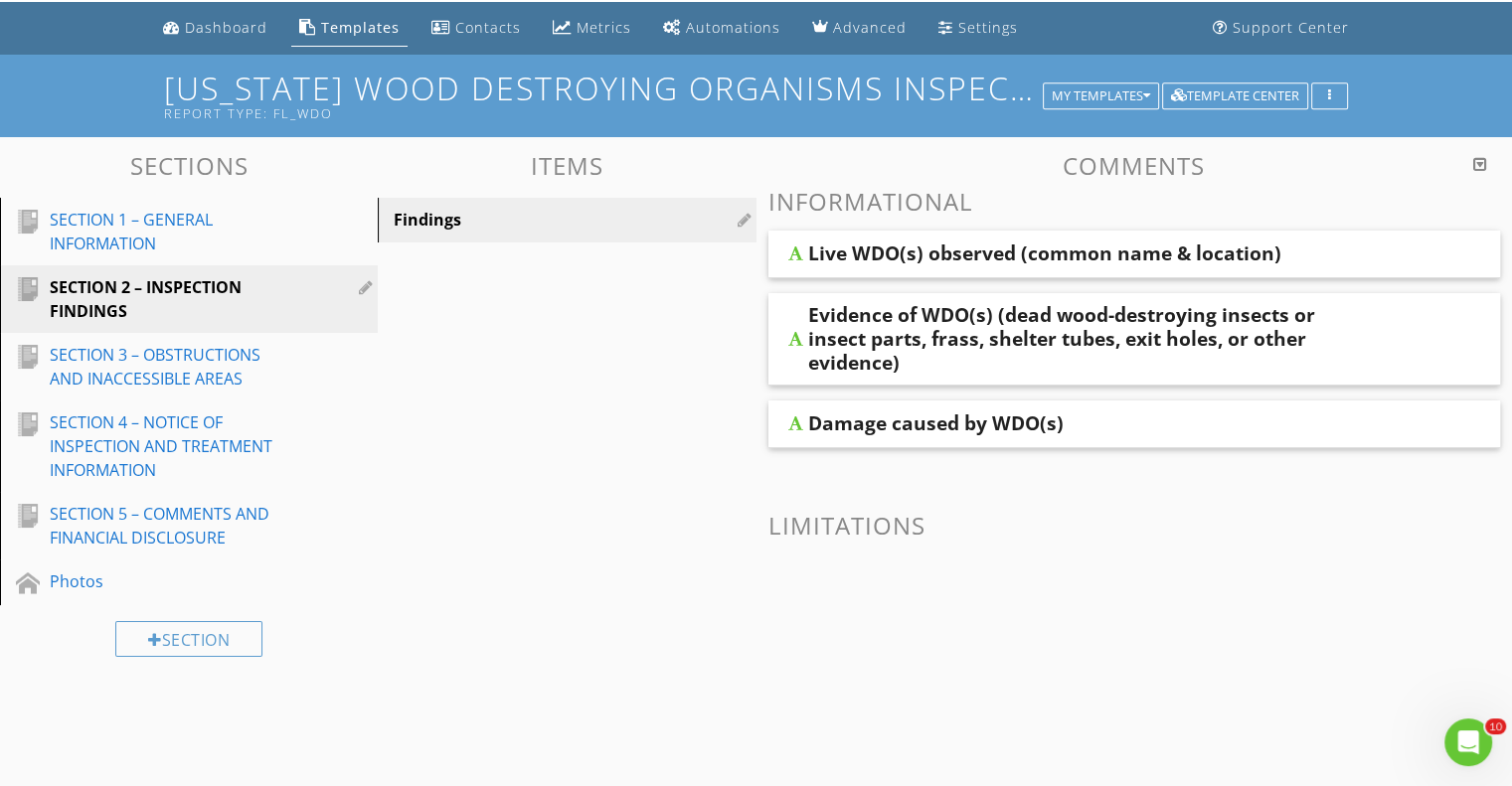 click on "SPECTORA
Greg Fyock
Hometech Home Inspections
Role:
Inspector
Change Role
Dashboard
New Inspection
Inspections
Calendar
Template Editor
Contacts
Automations
Team
Metrics
Payments
Data Exports
Billing
Reporting
Advanced
Settings
What's New
Sign Out
Change Active Role
Your account has more than one possible role. Please choose how you'd like to view the site:
Company/Agency
City
Role
Dashboard
Templates
Contacts
Metrics
Automations
Advanced
Settings
Support Center
Template Settings
Template Tools" at bounding box center [756, 419] 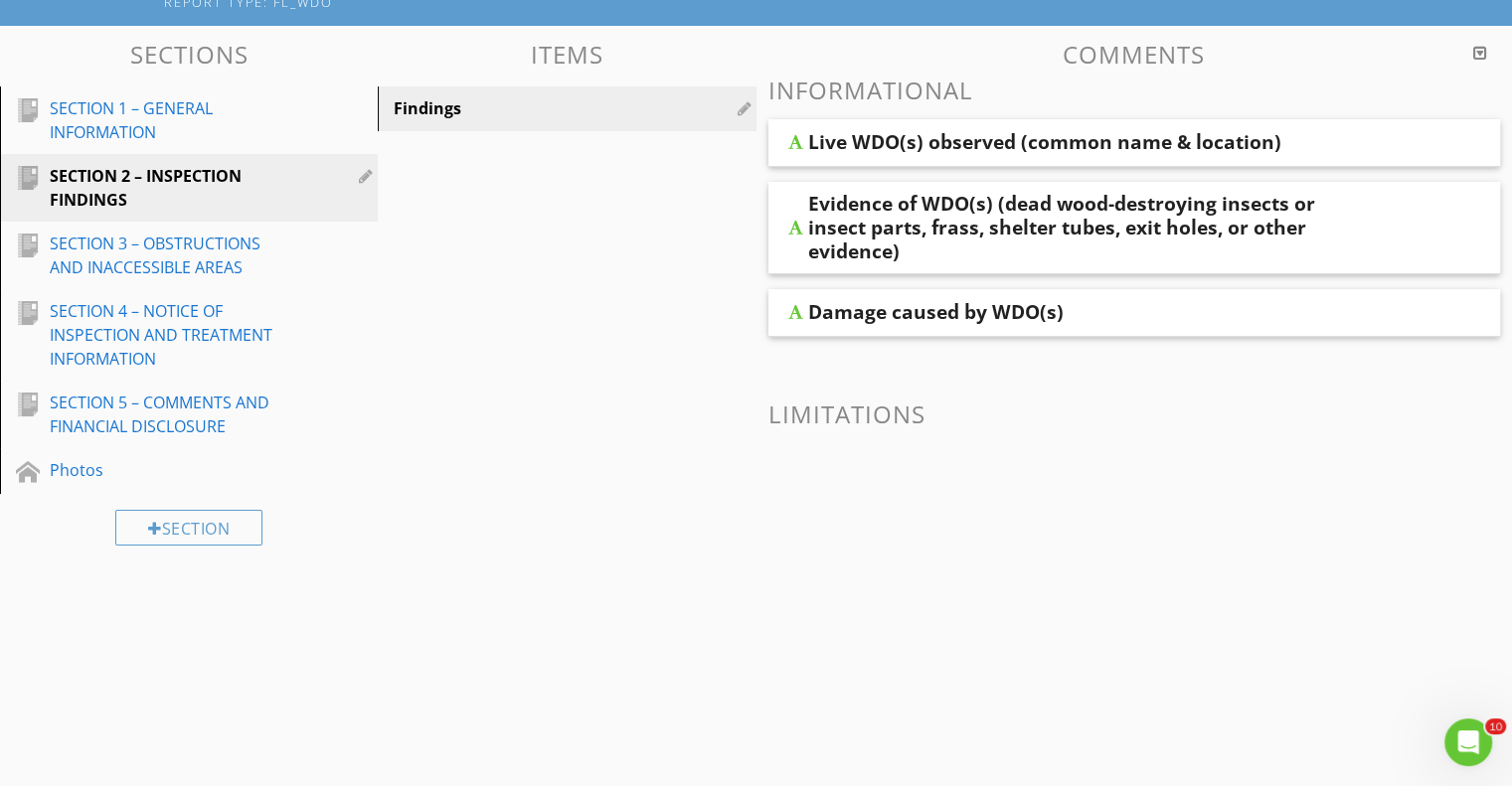 scroll, scrollTop: 175, scrollLeft: 0, axis: vertical 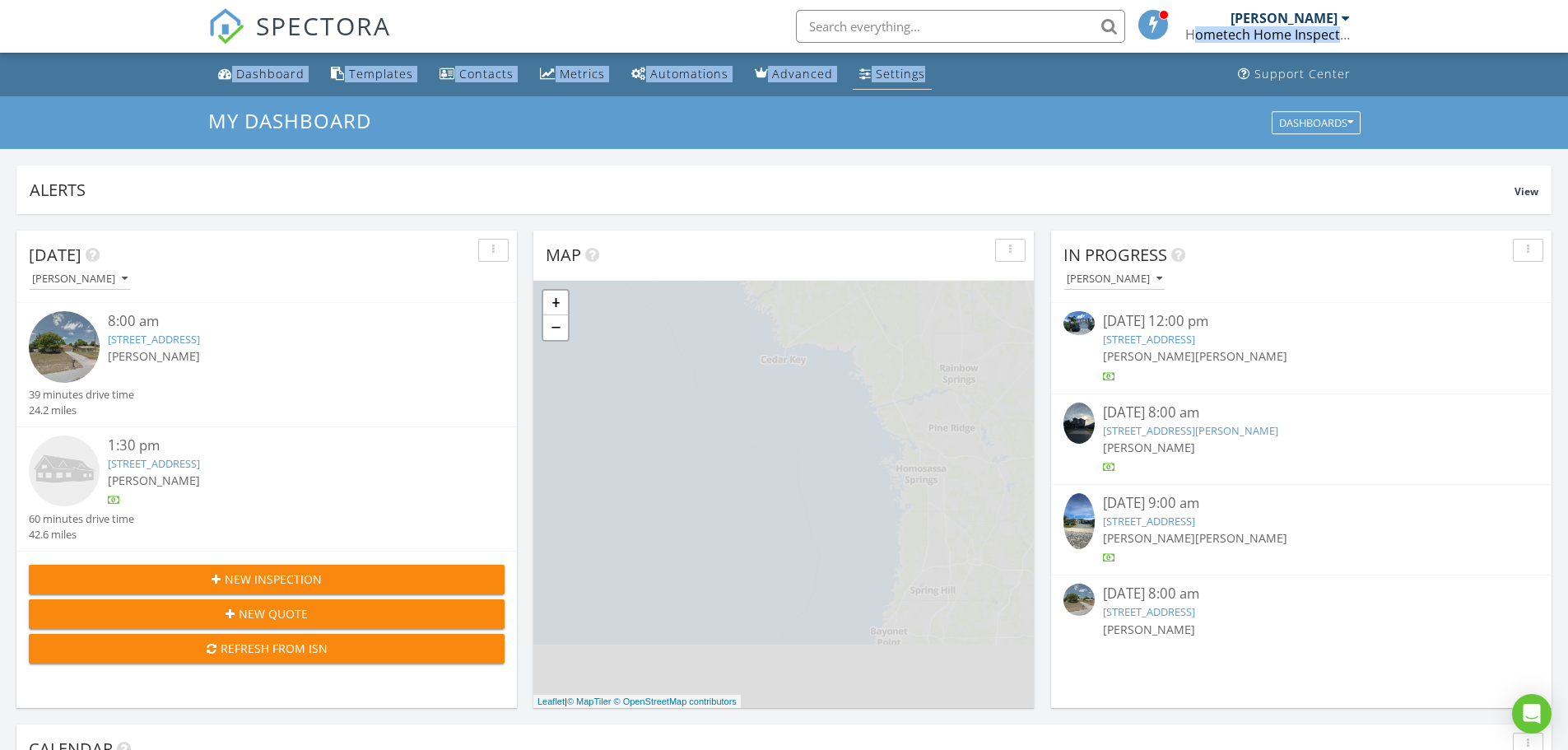 drag, startPoint x: 0, startPoint y: 0, endPoint x: 905, endPoint y: 67, distance: 907.477 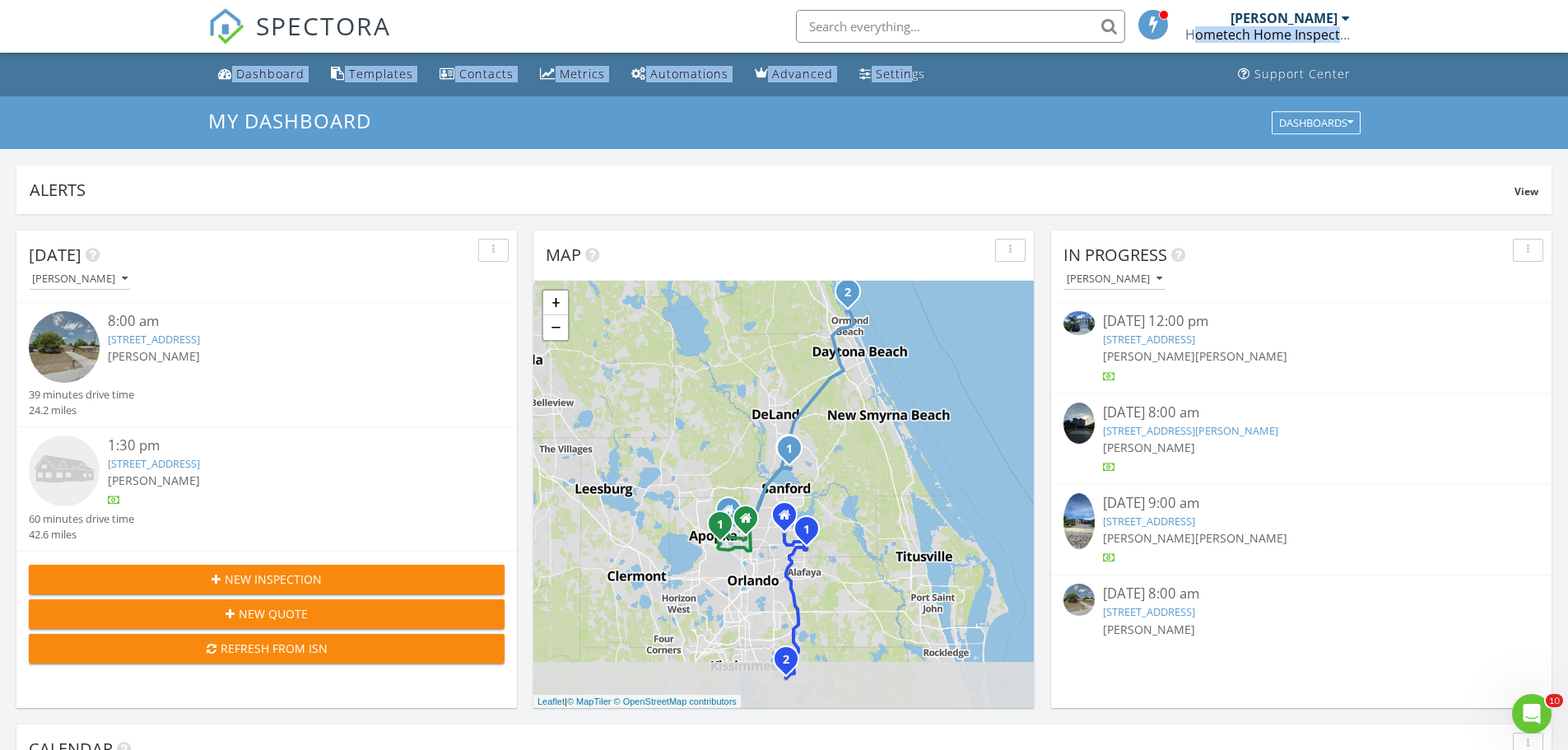 scroll, scrollTop: 0, scrollLeft: 0, axis: both 